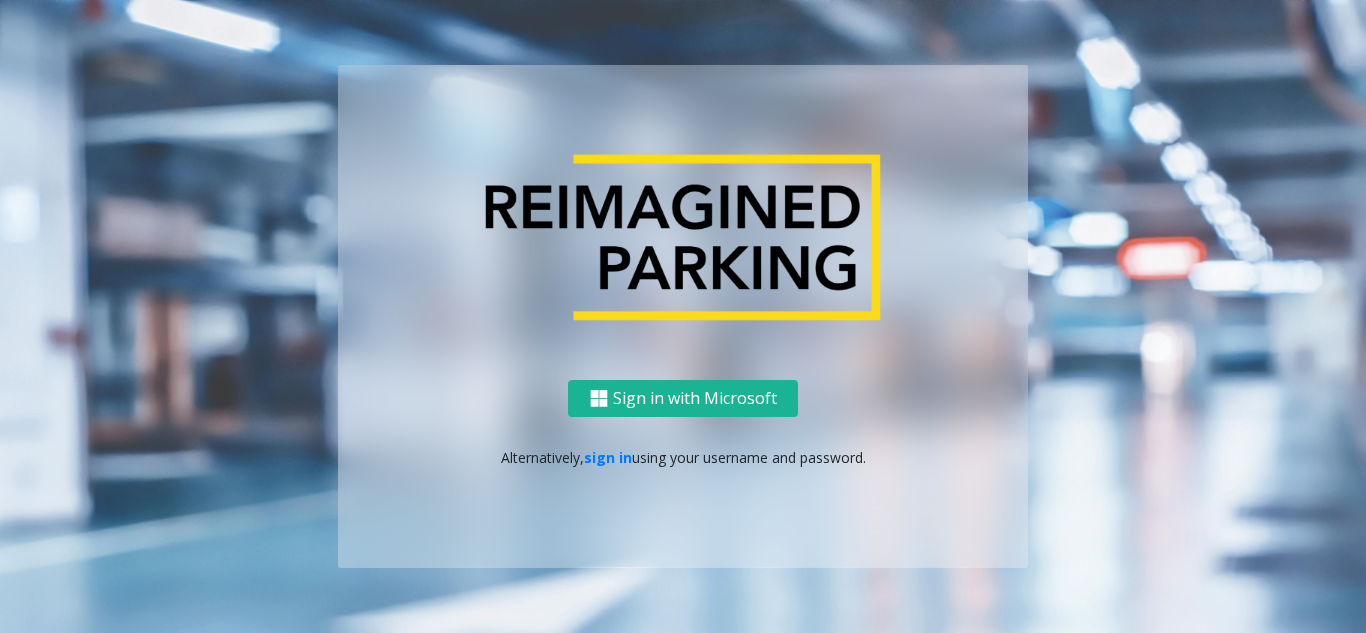 scroll, scrollTop: 0, scrollLeft: 0, axis: both 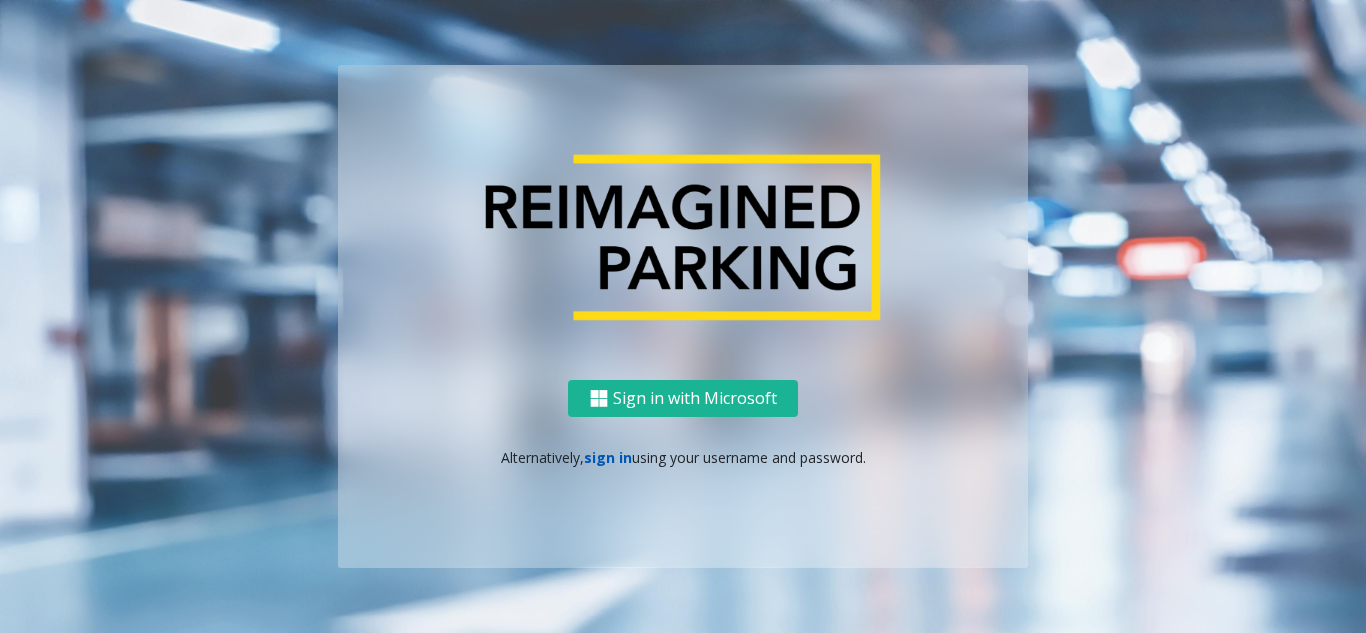click on "sign in" 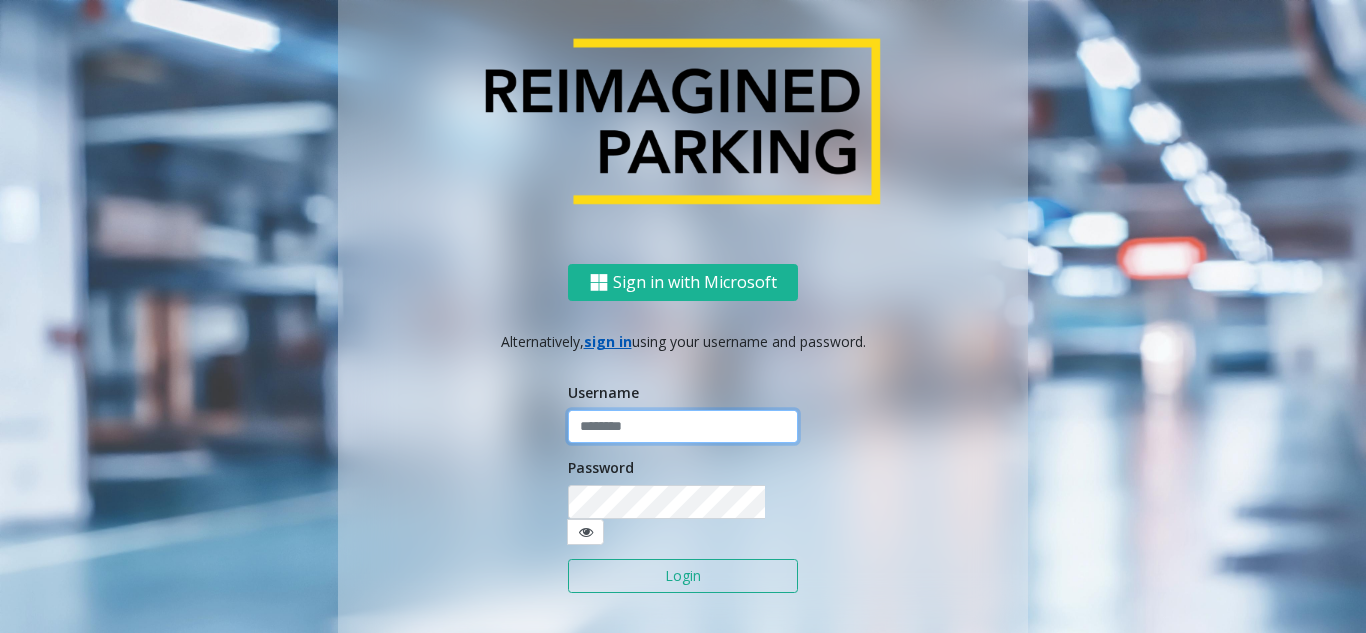 click 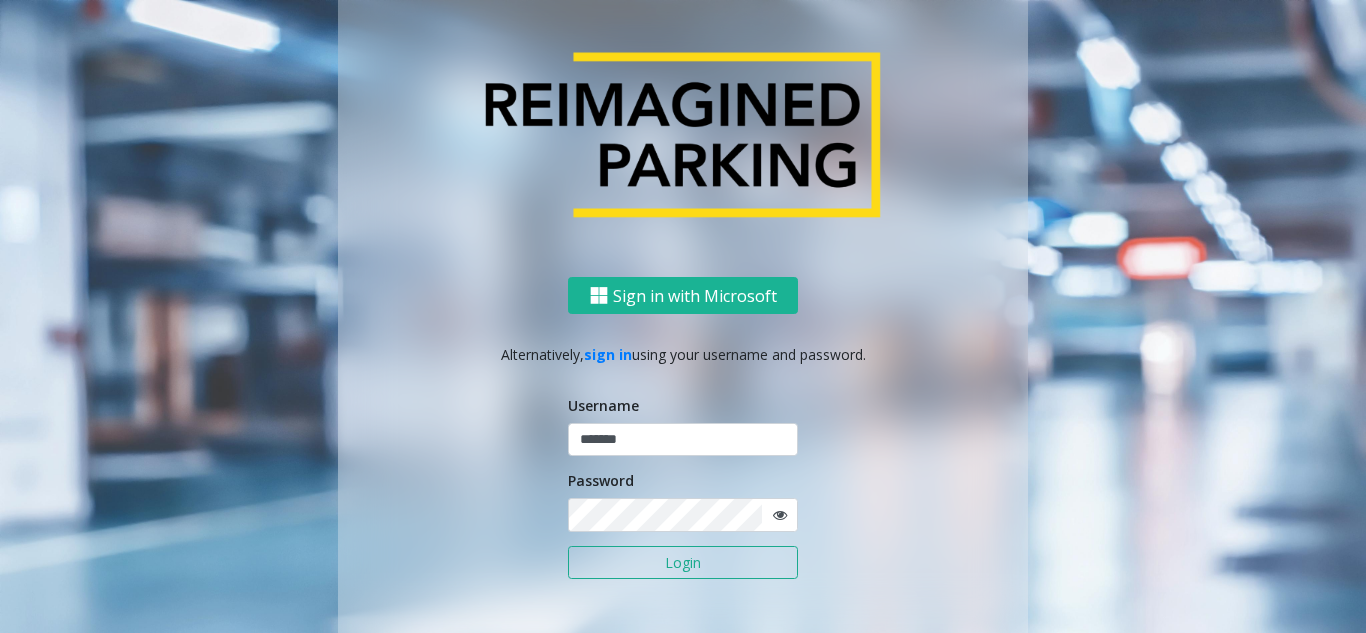 click 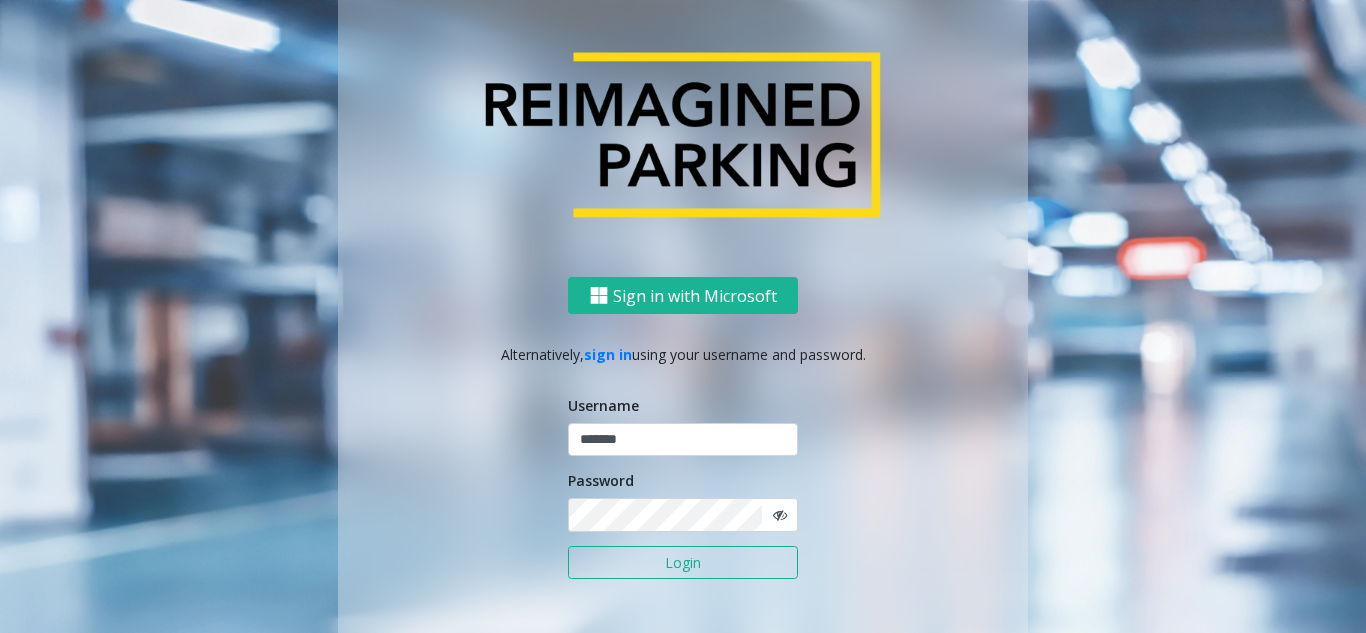 click 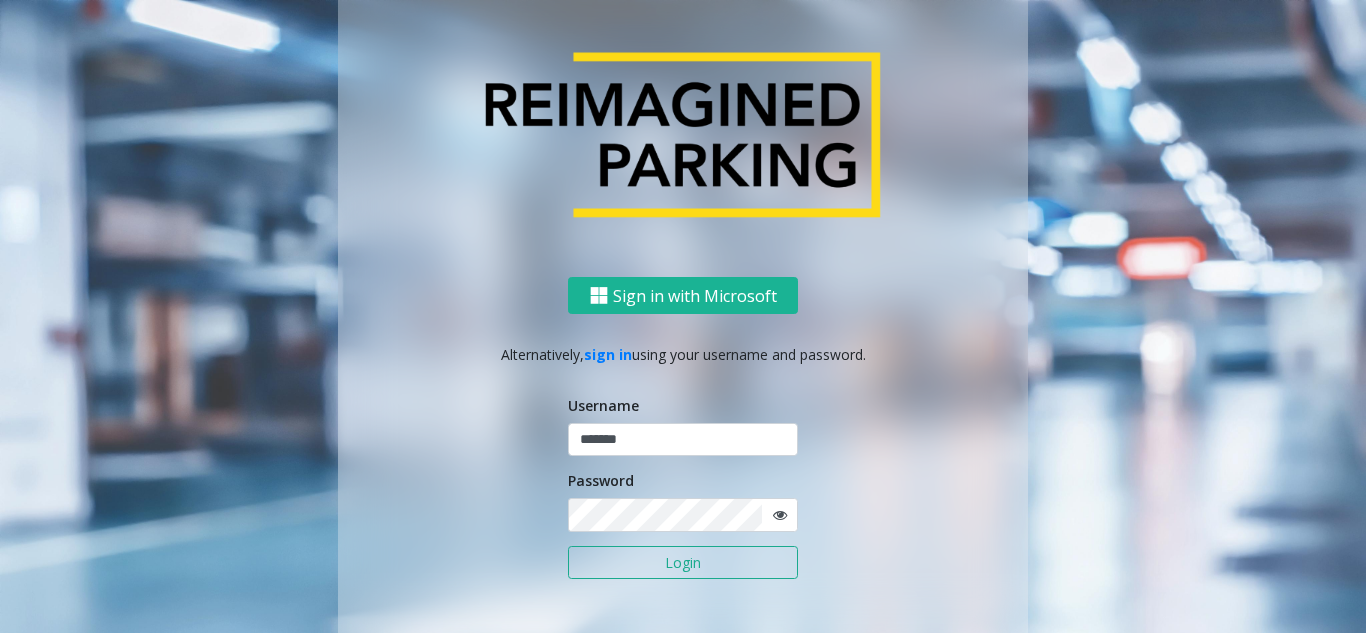 click on "Login" 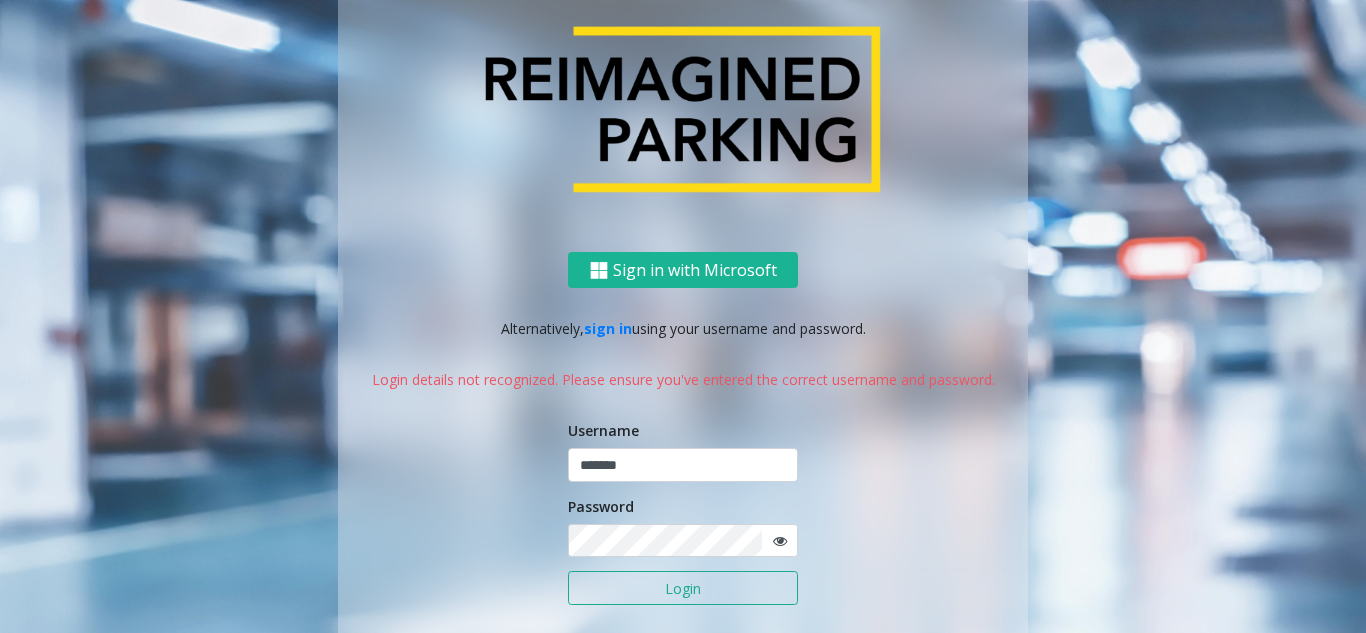 click 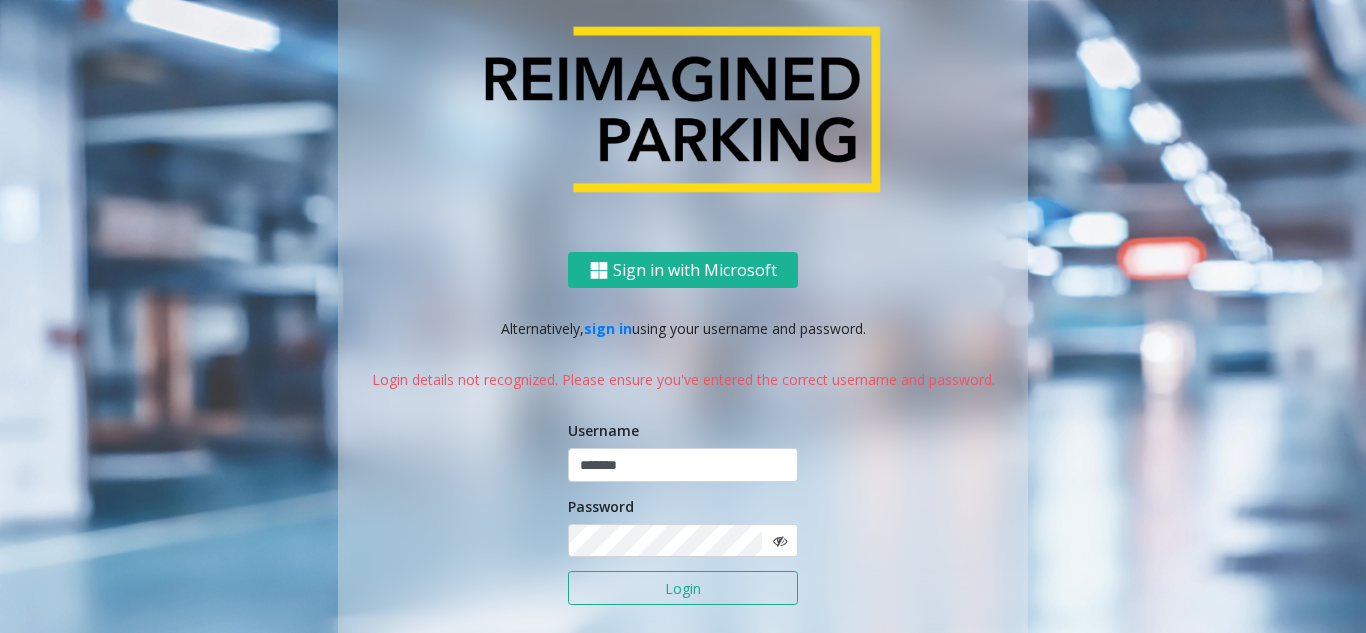 click on "Login" 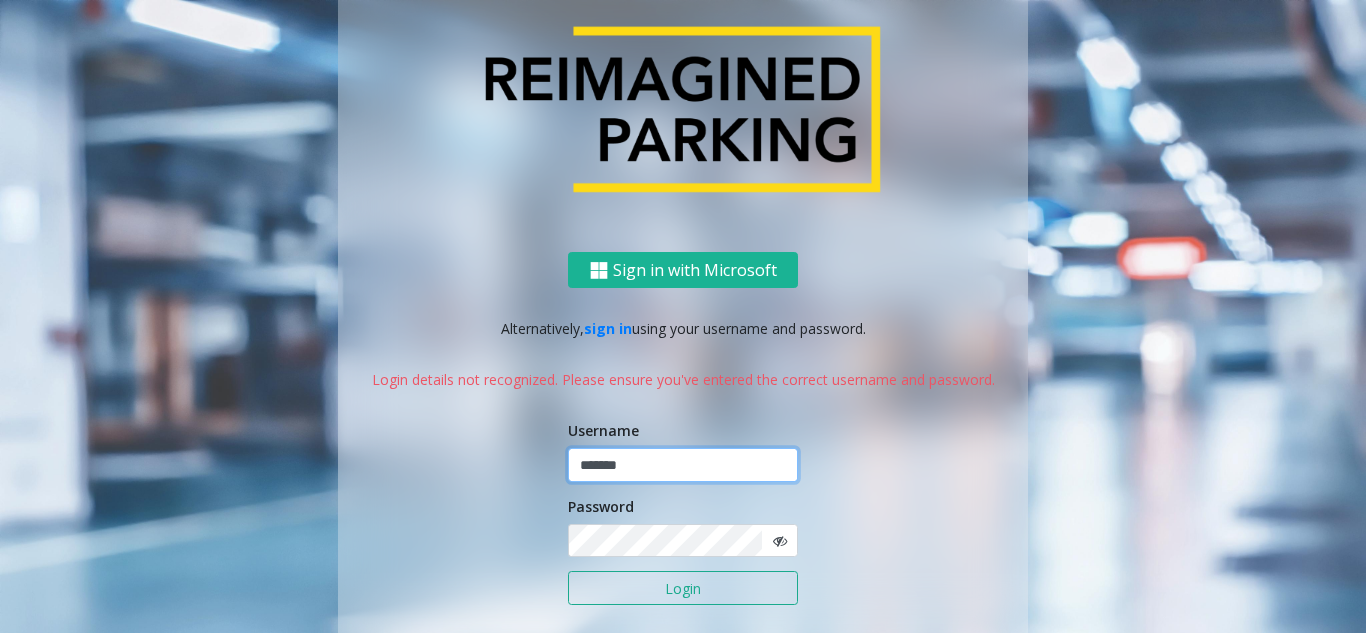 click on "*******" 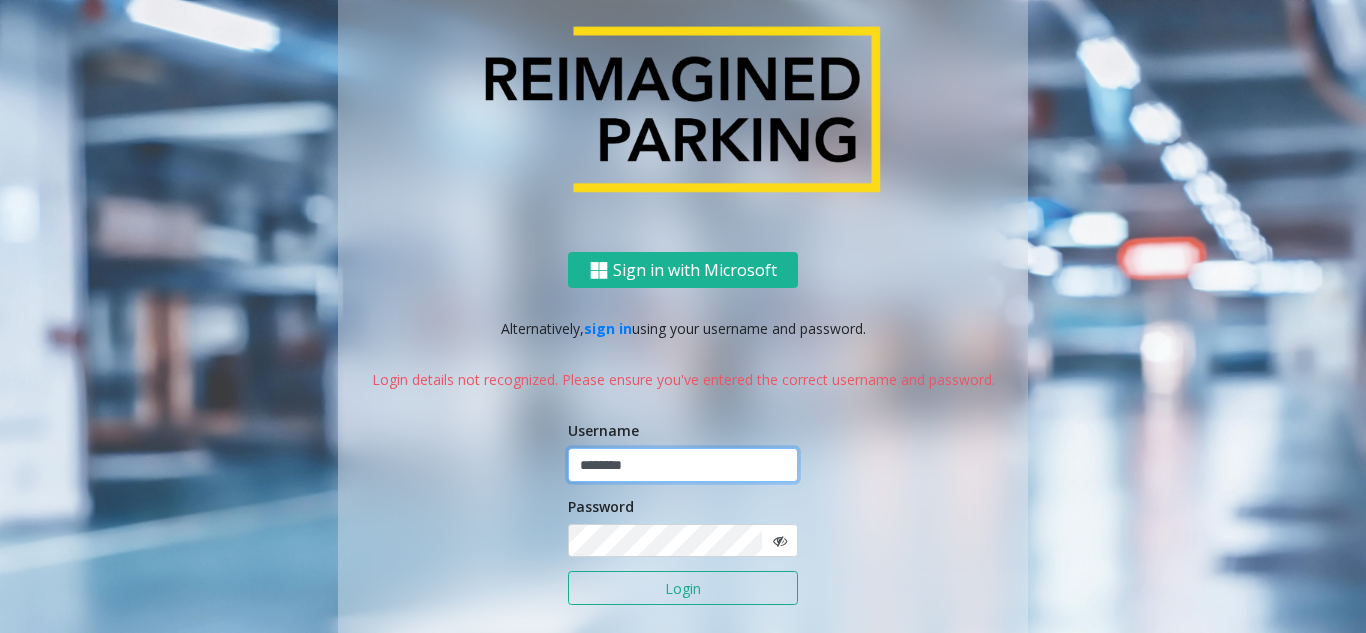 type on "********" 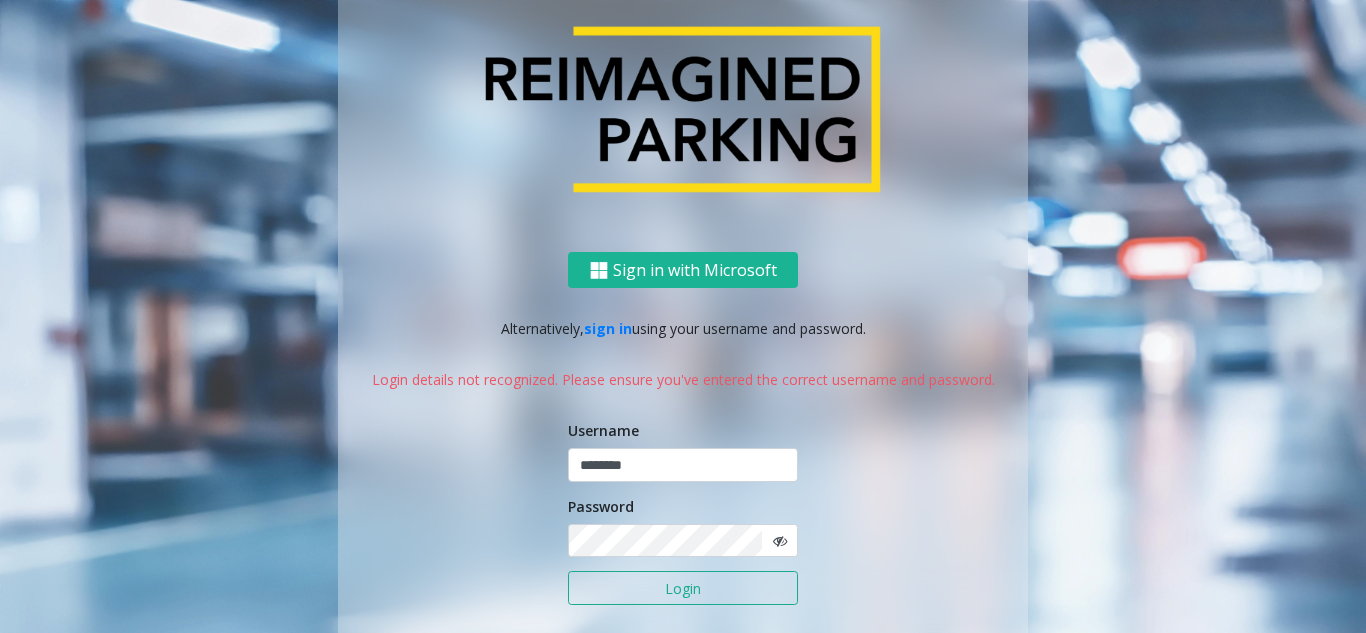 click on "Login" 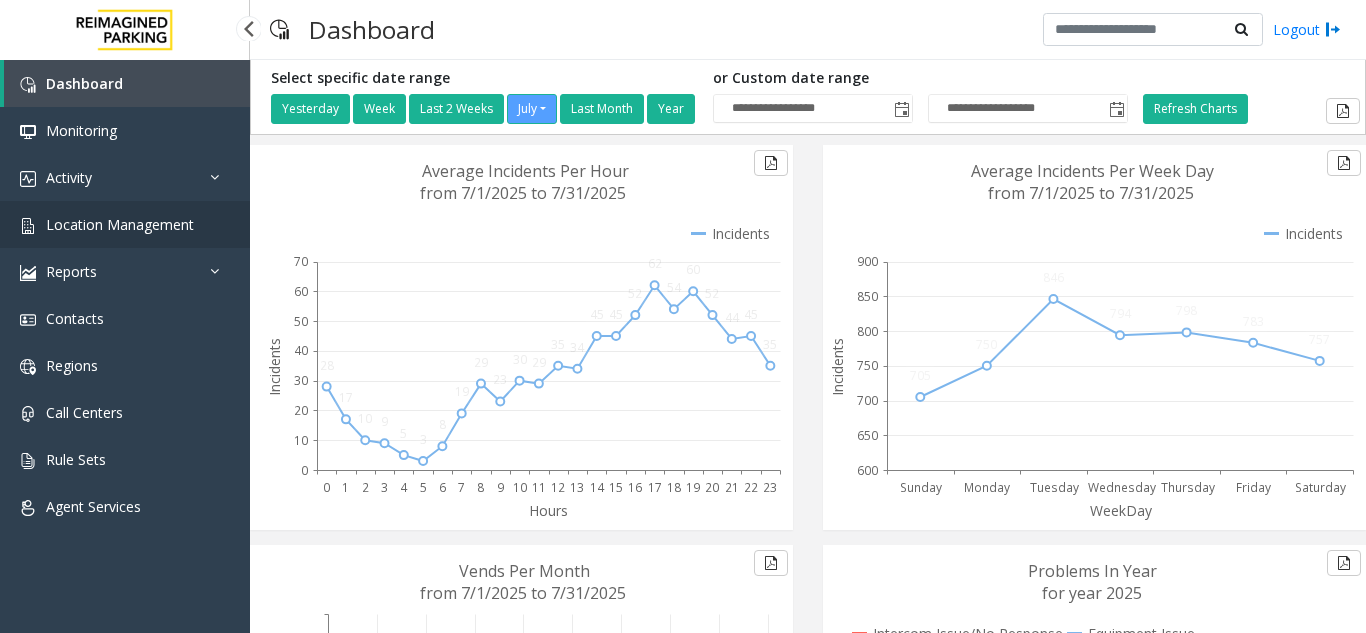 click on "Location Management" at bounding box center [125, 224] 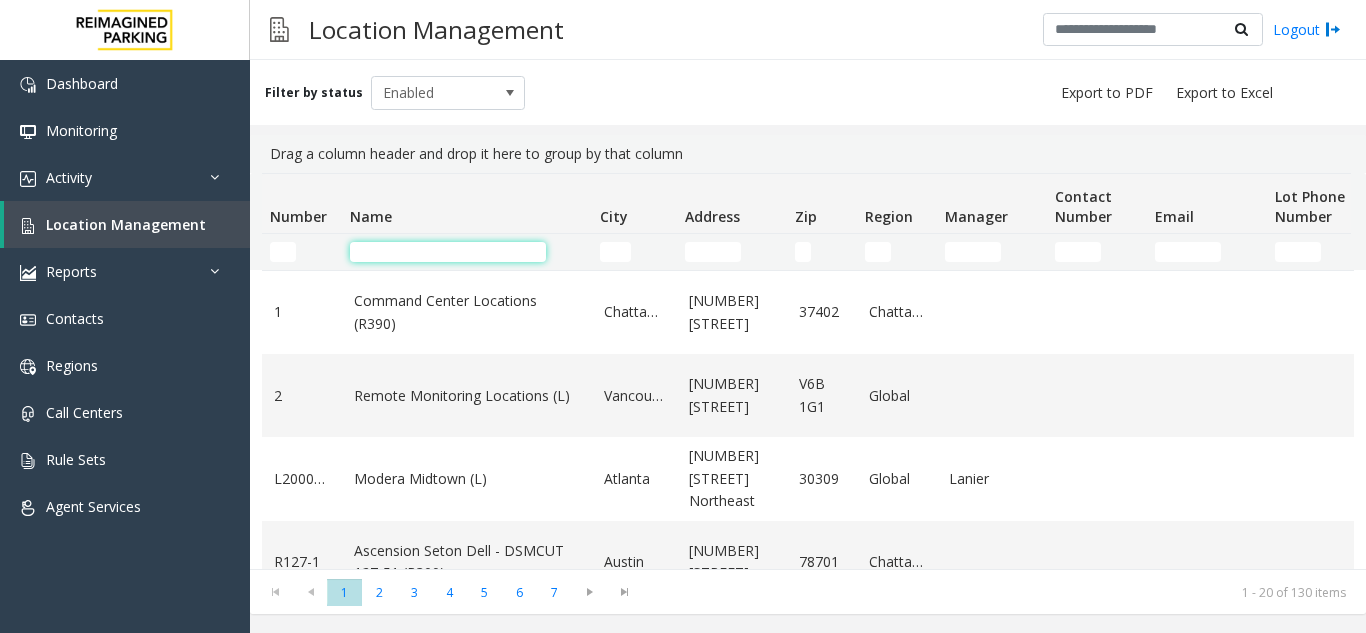 click 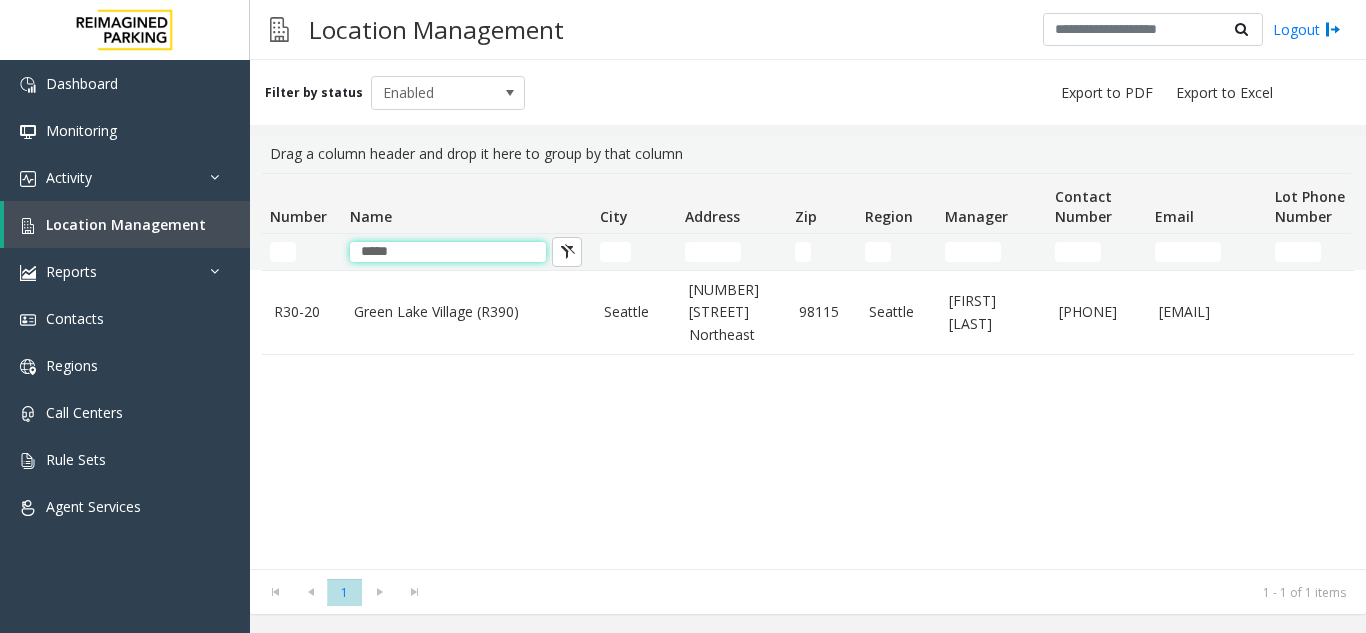 type on "*****" 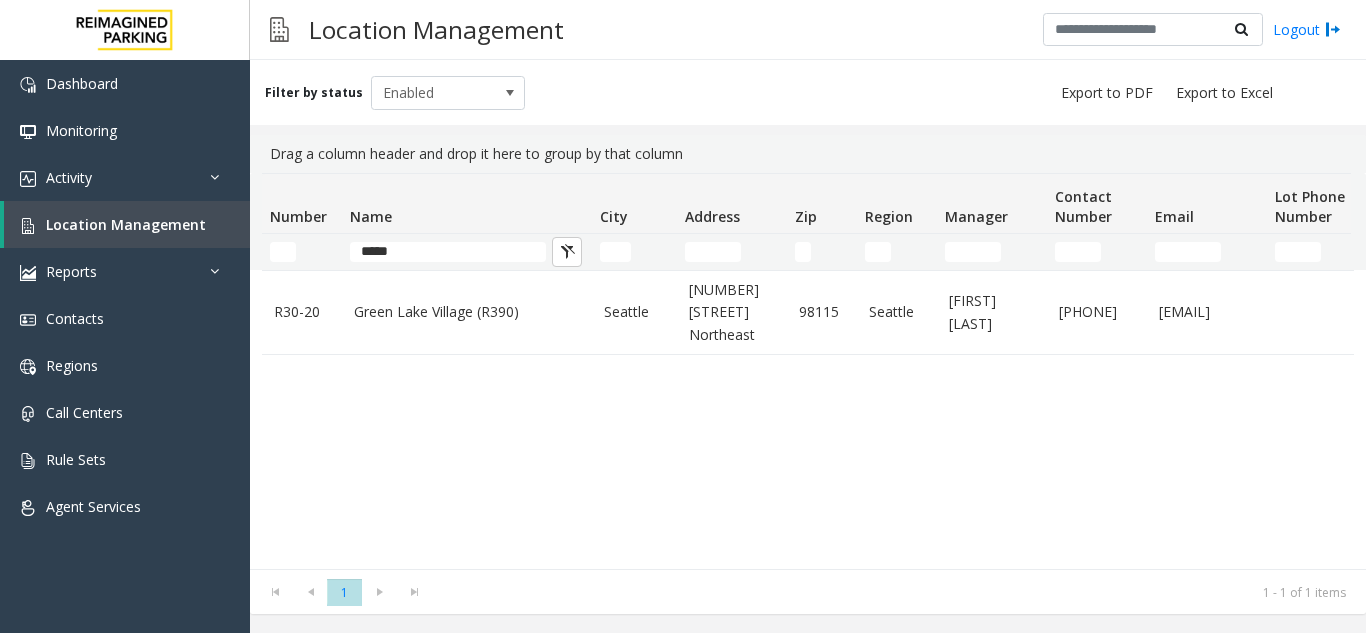 click on "Green Lake Village (R390)" 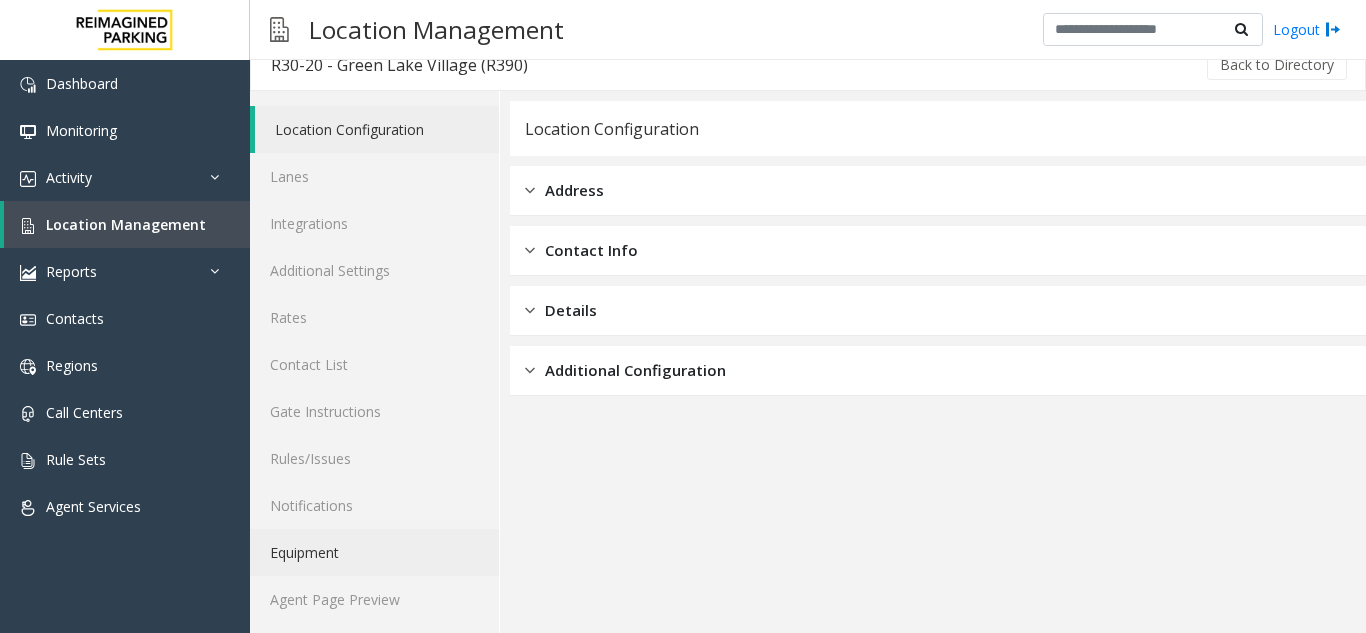 scroll, scrollTop: 26, scrollLeft: 0, axis: vertical 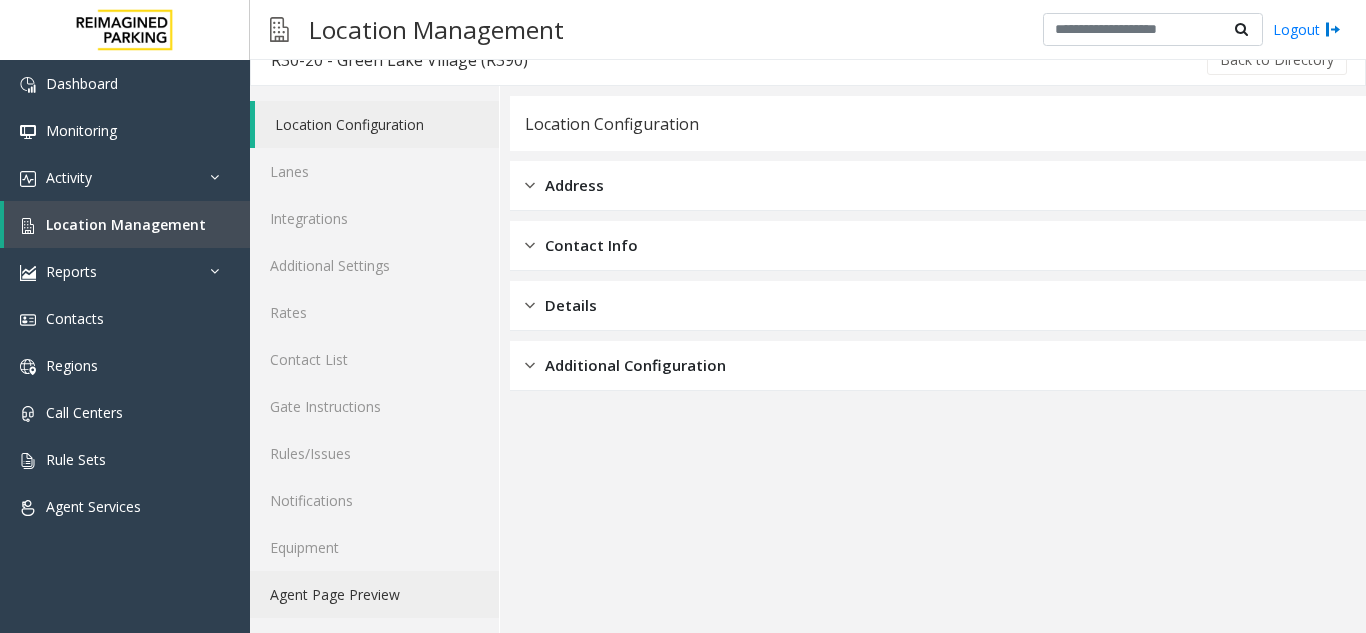 click on "Agent Page Preview" 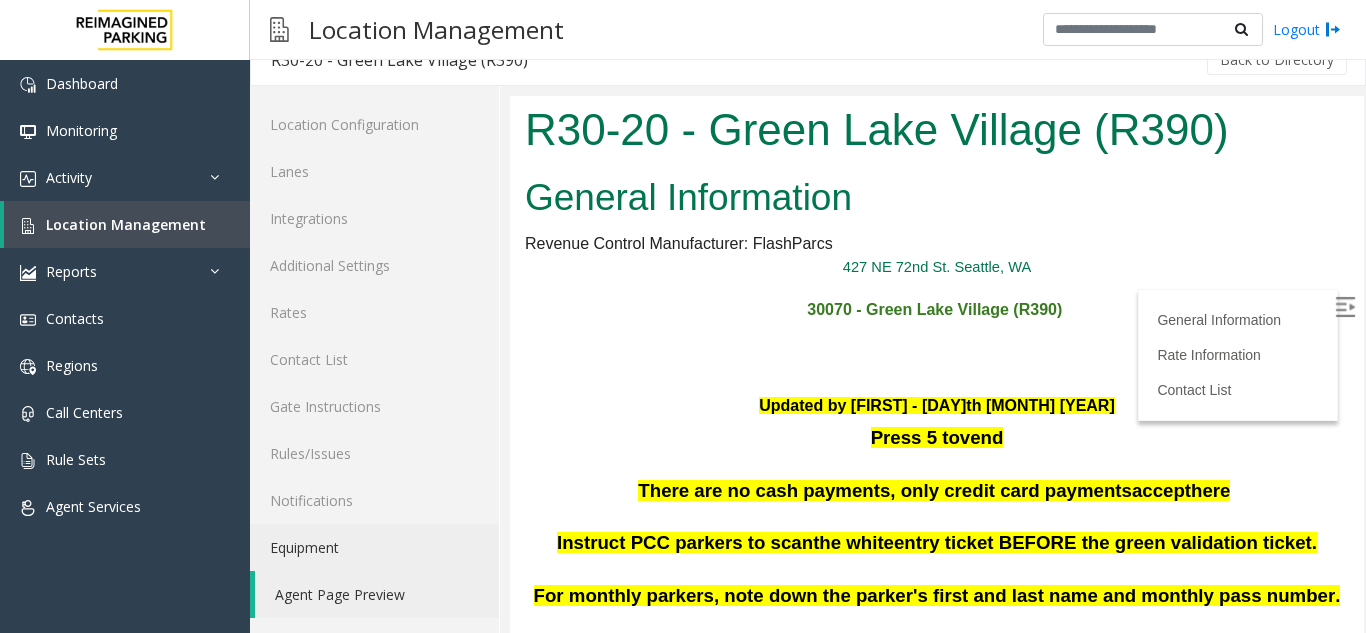 scroll, scrollTop: 0, scrollLeft: 0, axis: both 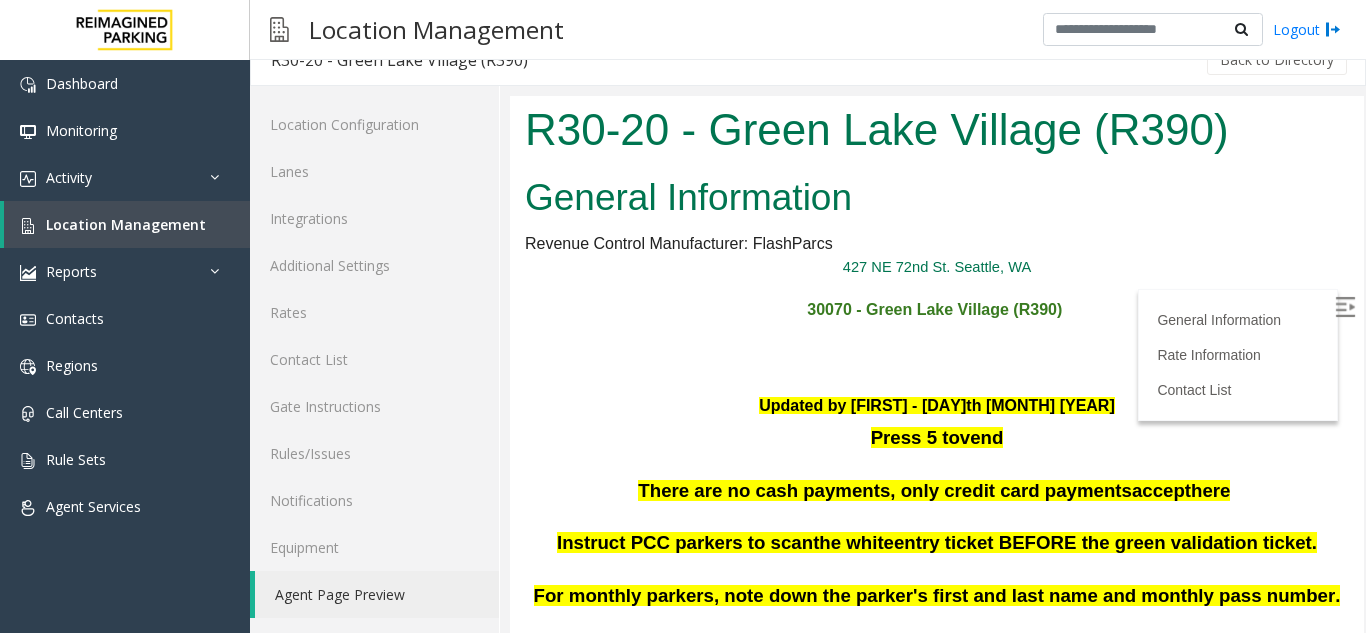 click at bounding box center [1345, 307] 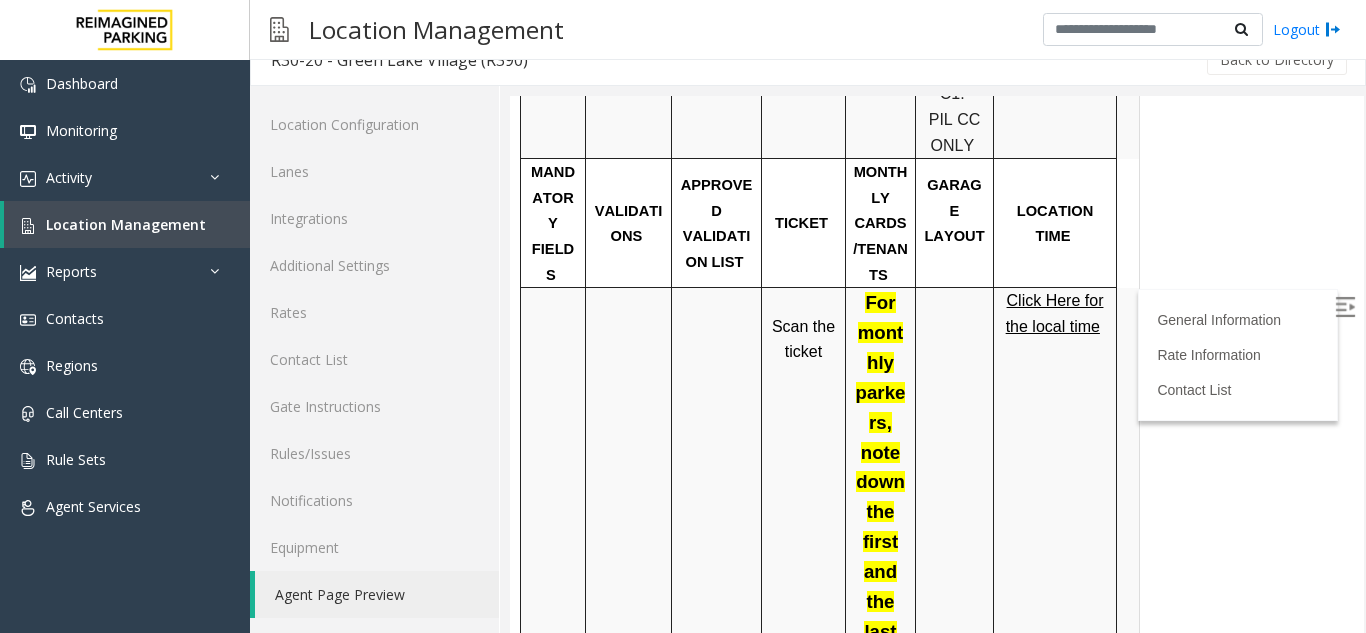 scroll, scrollTop: 1200, scrollLeft: 0, axis: vertical 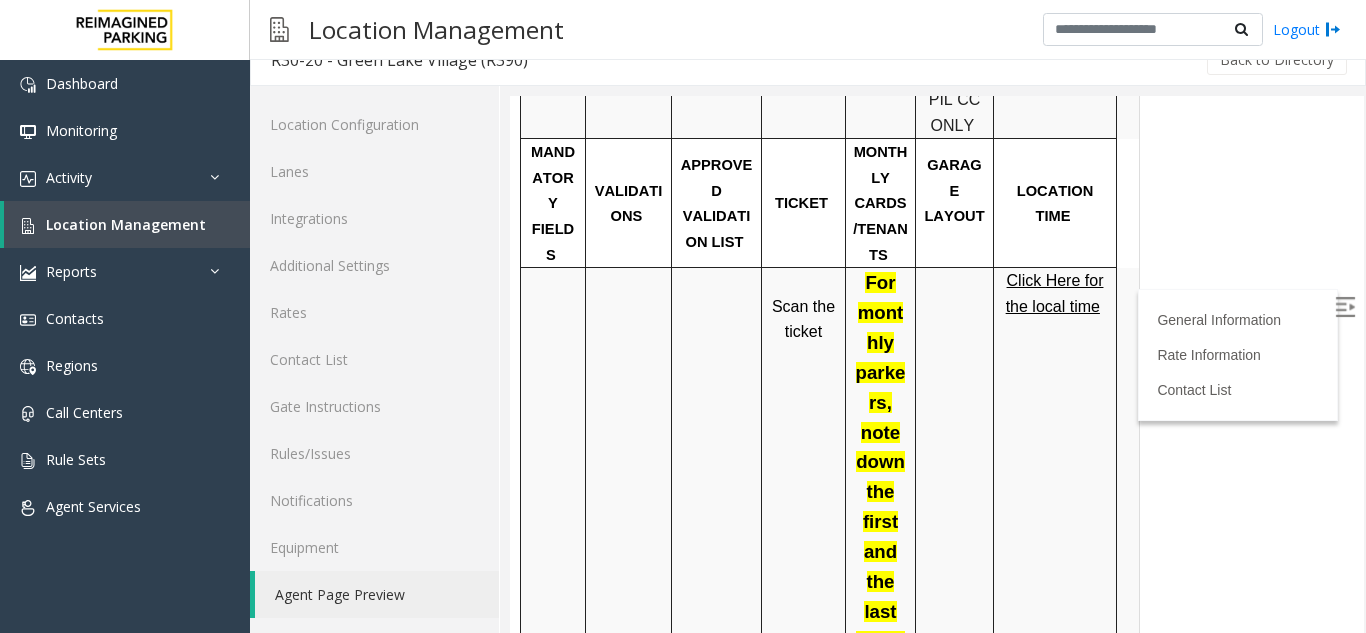 click on "Click Here for the local time" at bounding box center [1055, 293] 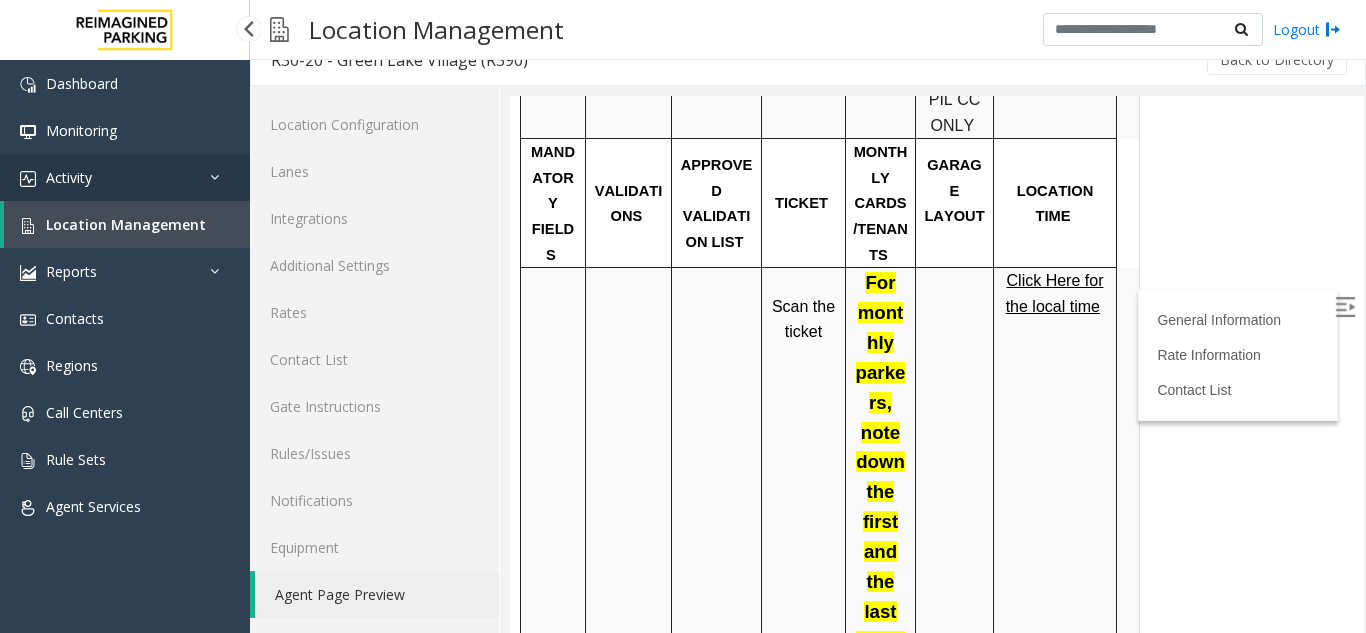 click on "Activity" at bounding box center (125, 177) 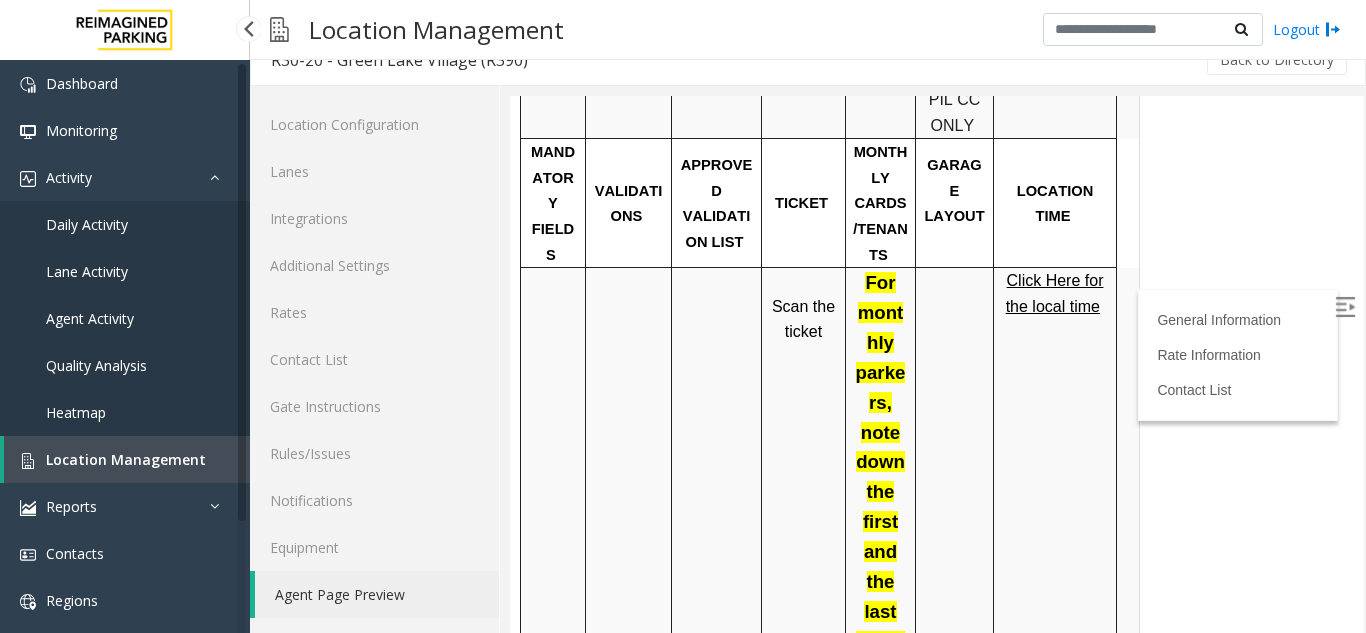 click on "Agent Activity" at bounding box center [90, 318] 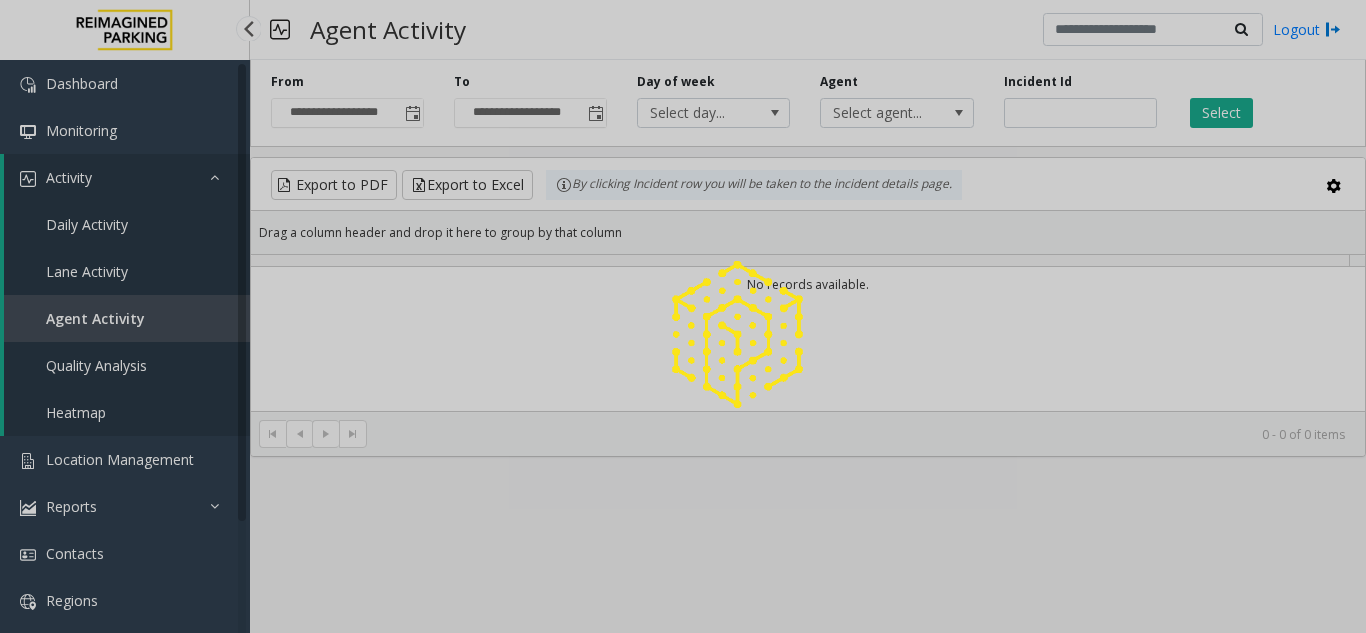 scroll, scrollTop: 0, scrollLeft: 0, axis: both 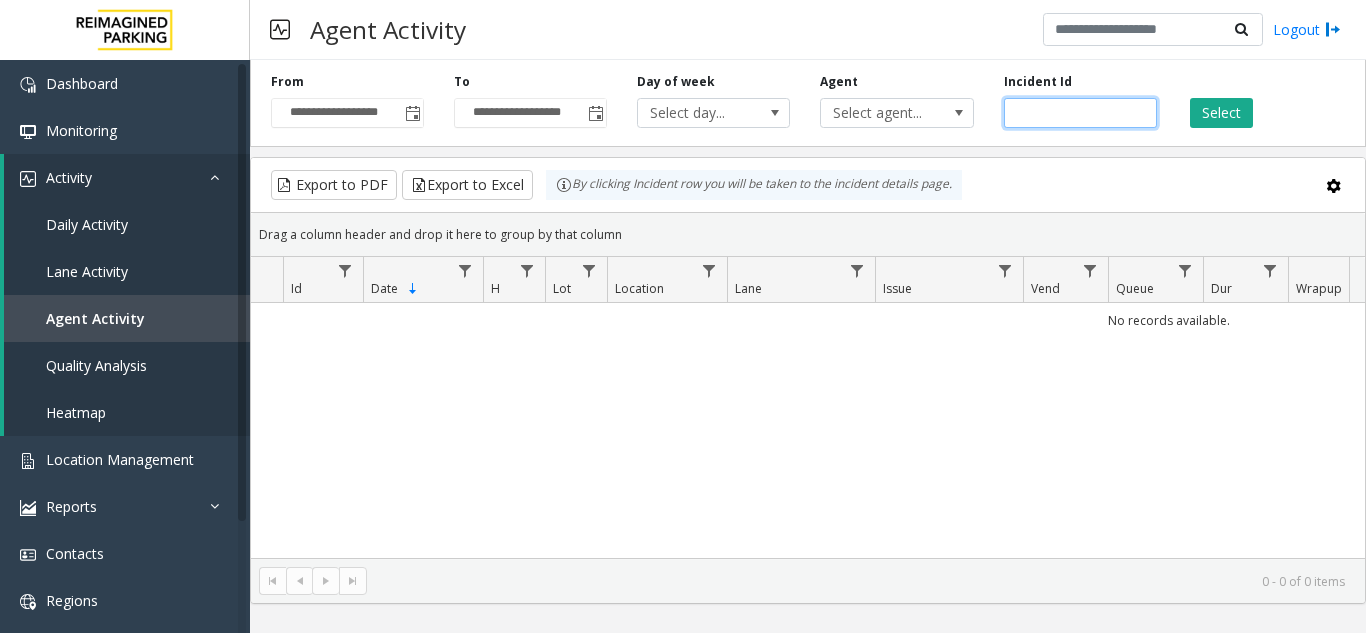 click 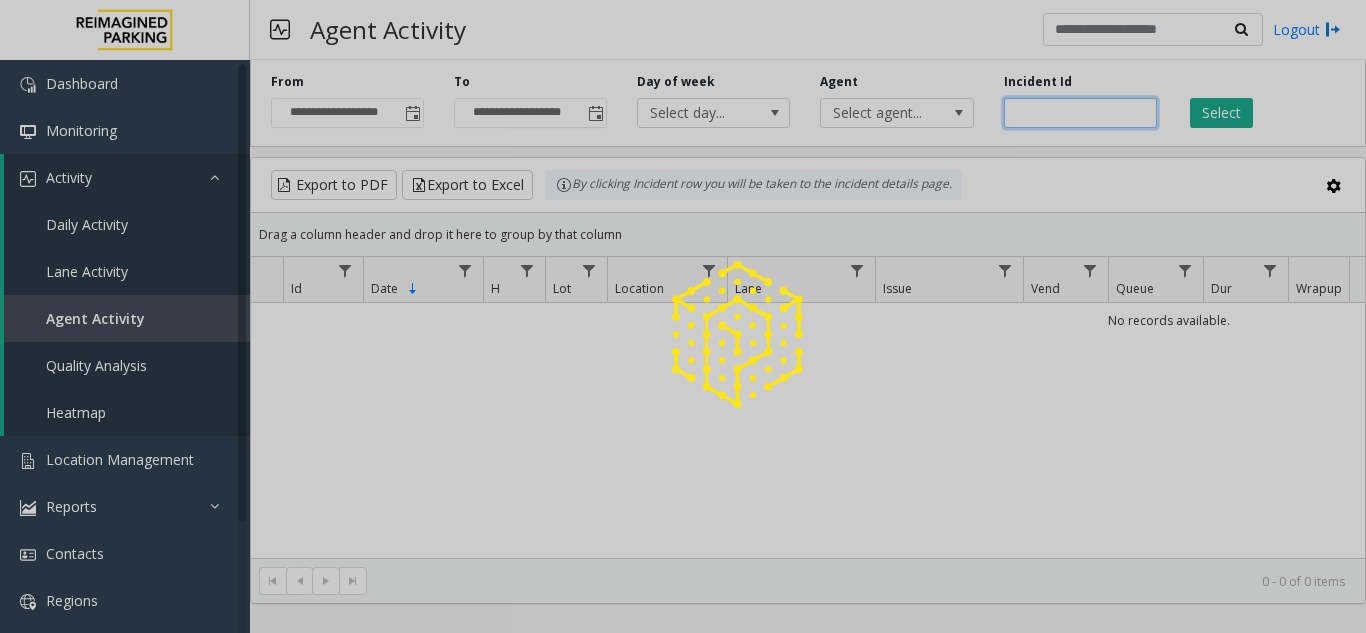 type on "*******" 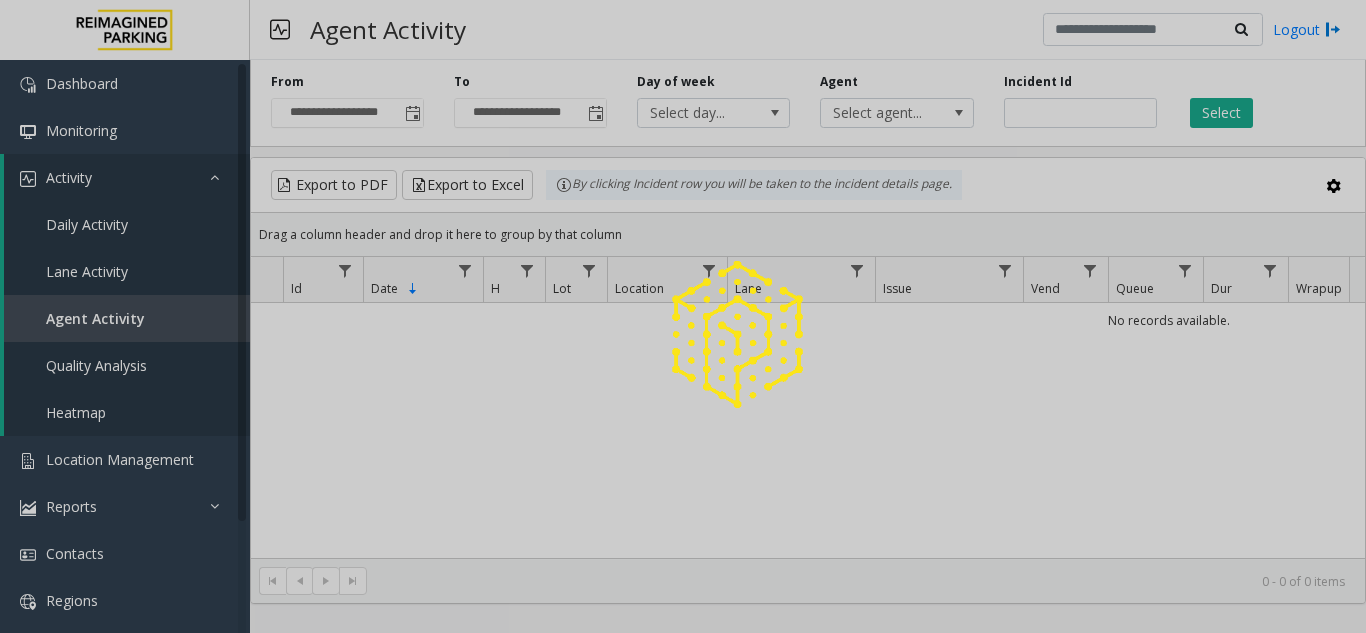 click on "Select" 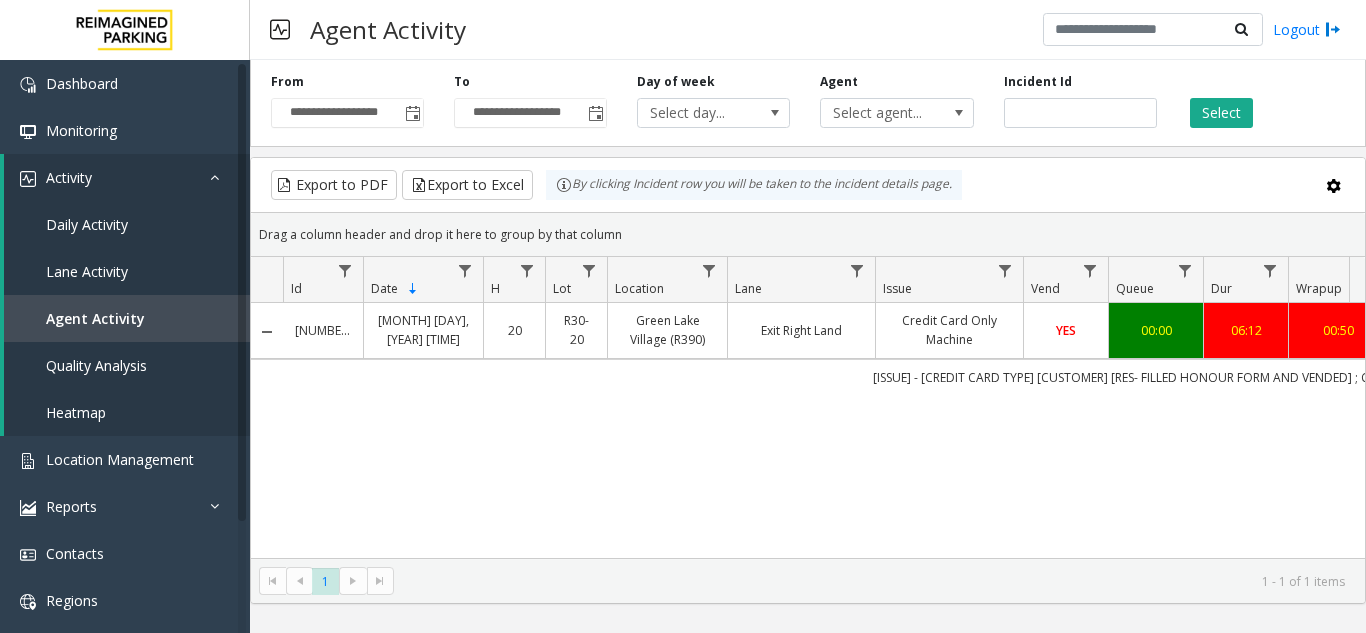 scroll, scrollTop: 0, scrollLeft: 247, axis: horizontal 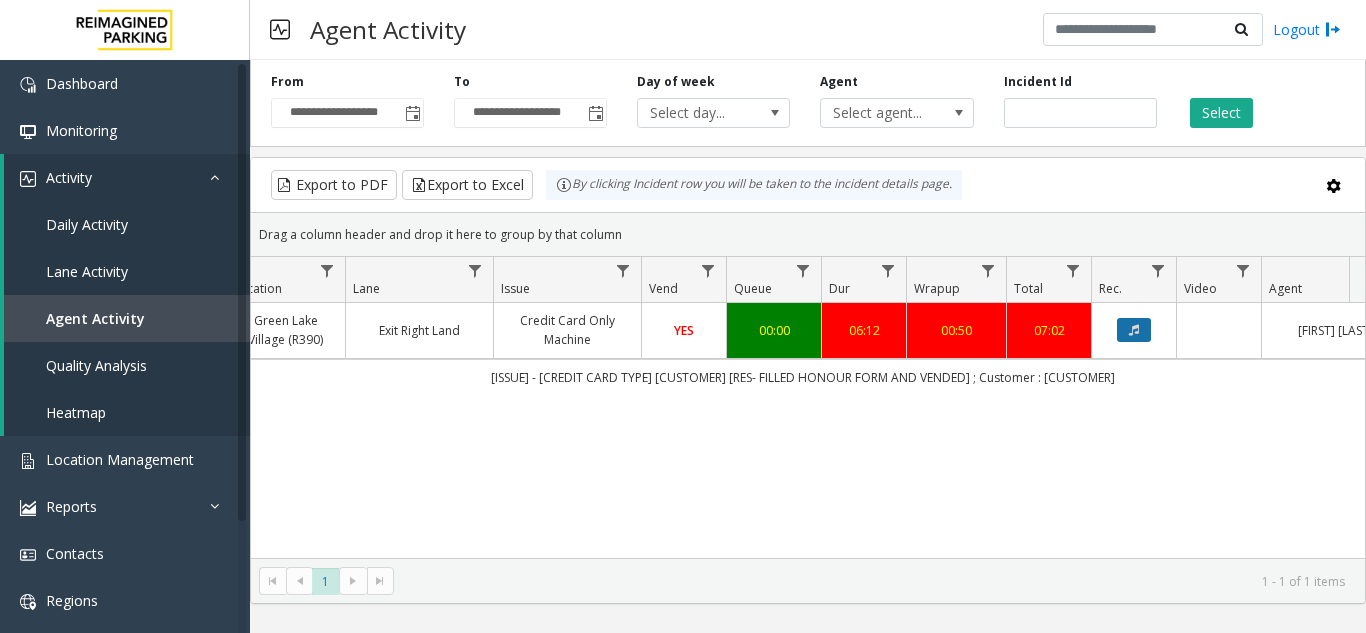 click 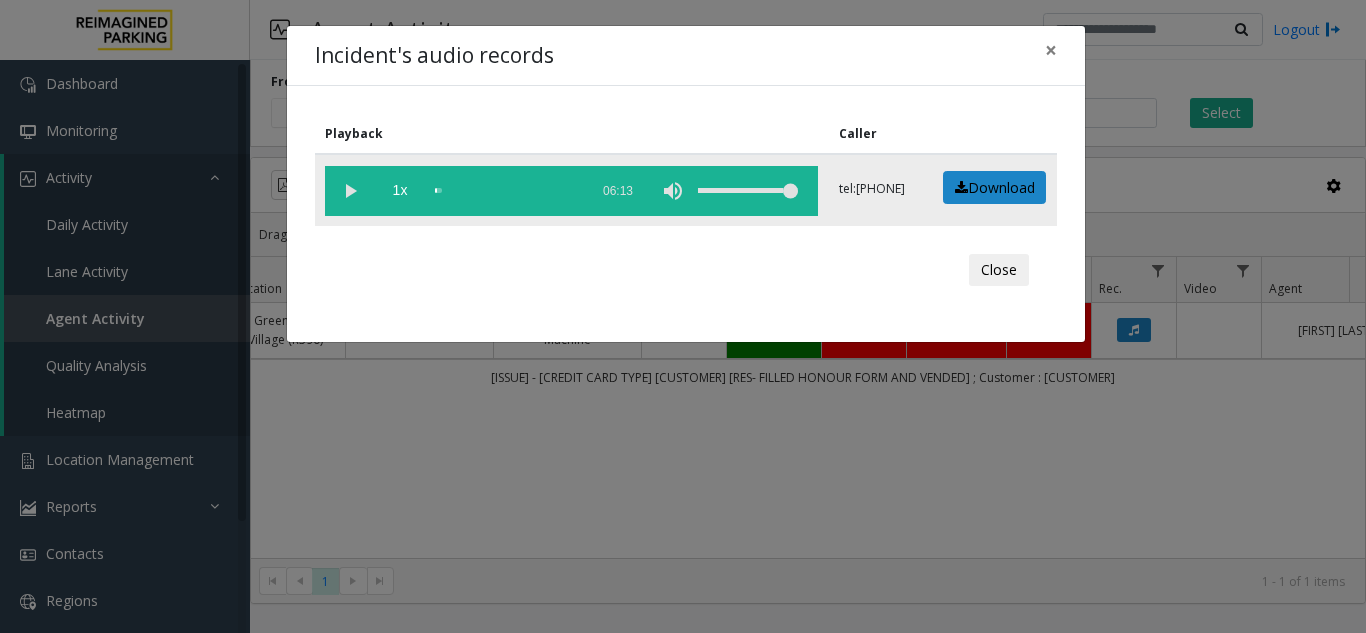 click 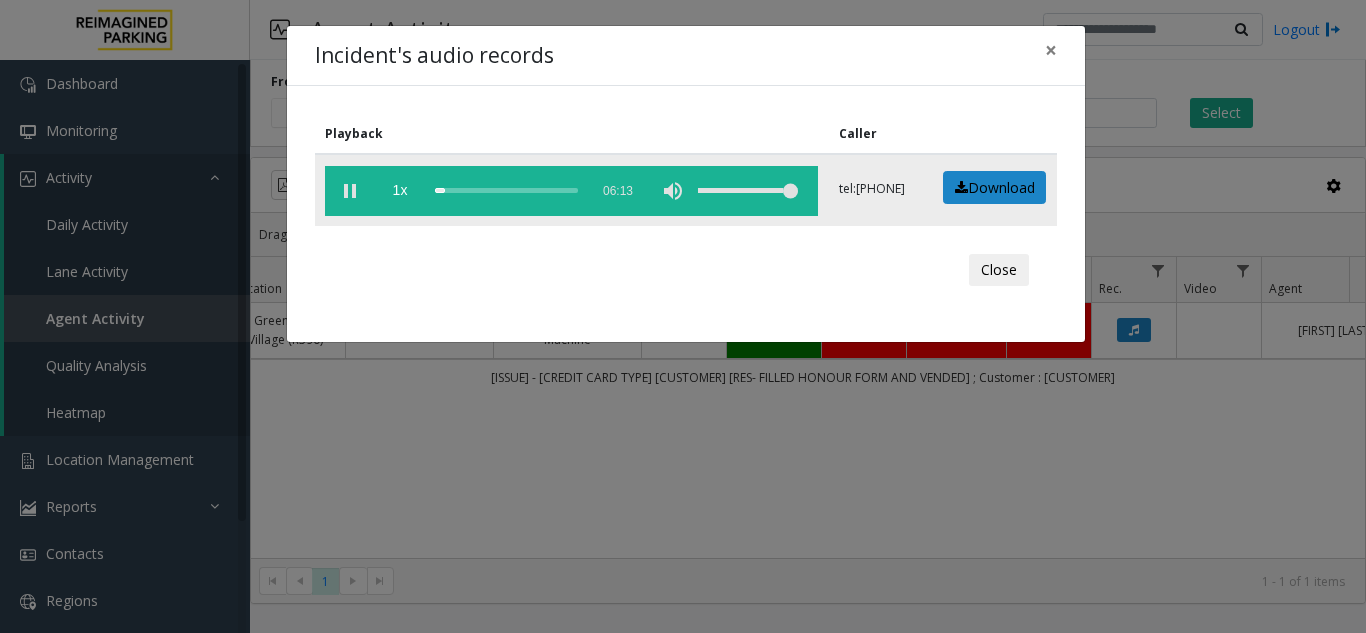 click 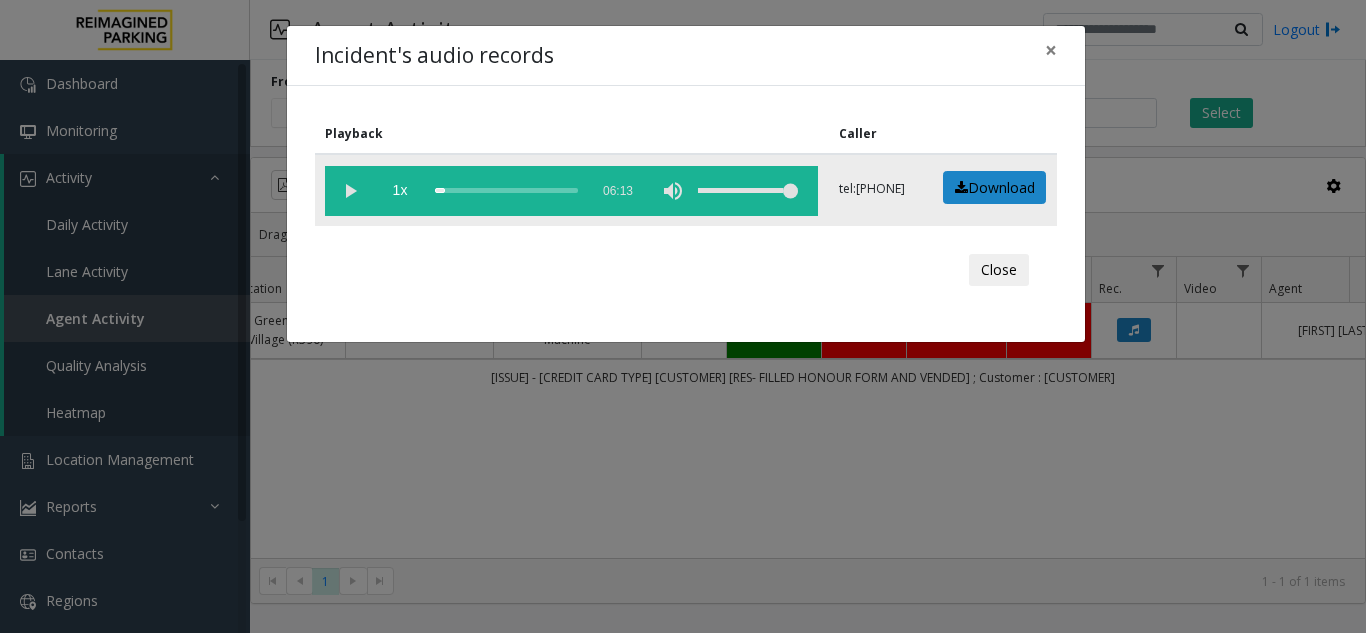 click 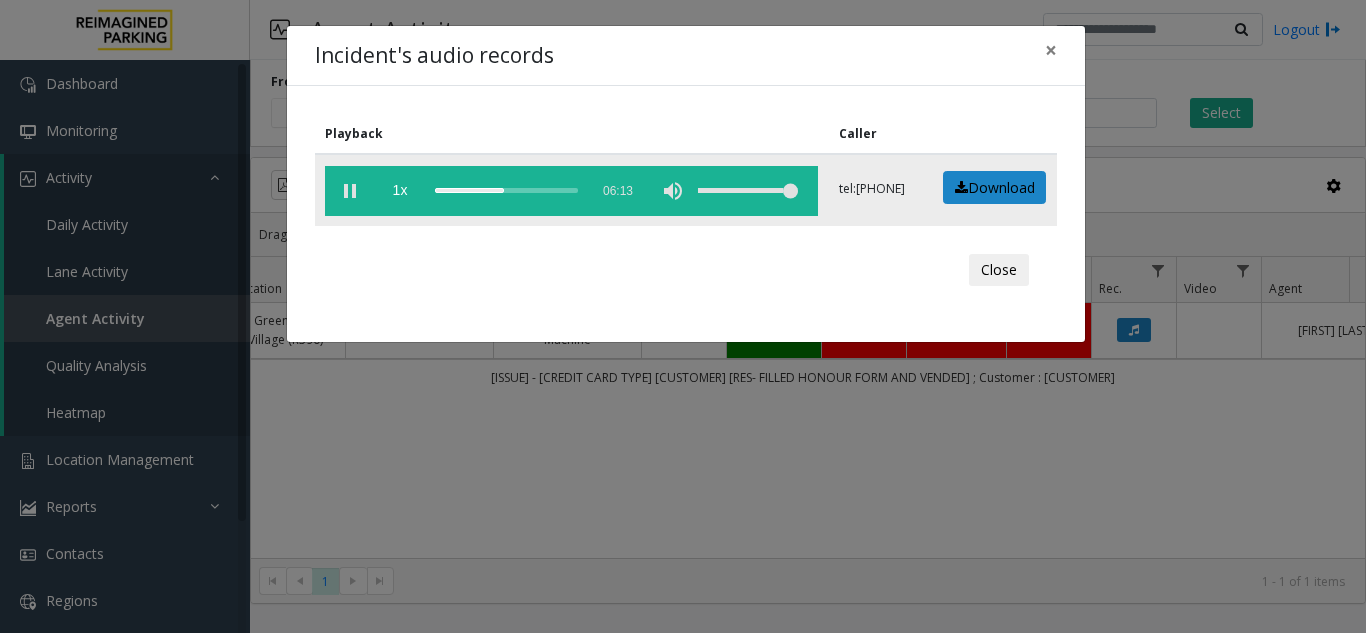 click 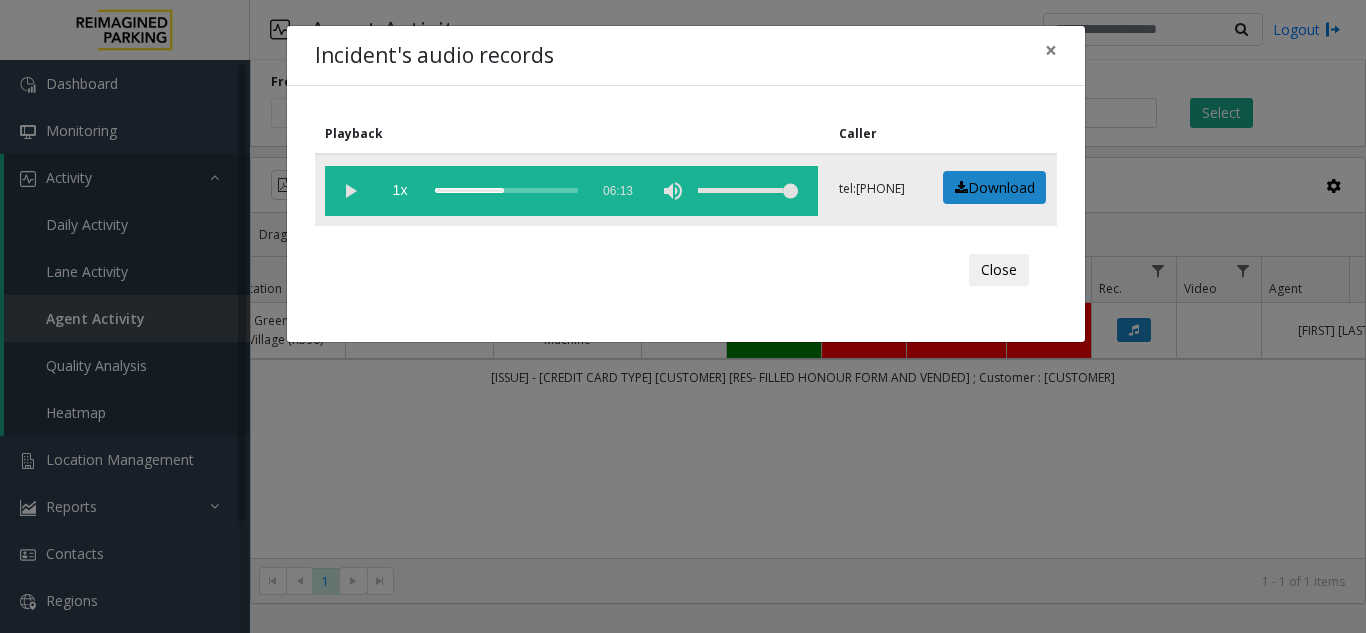 click 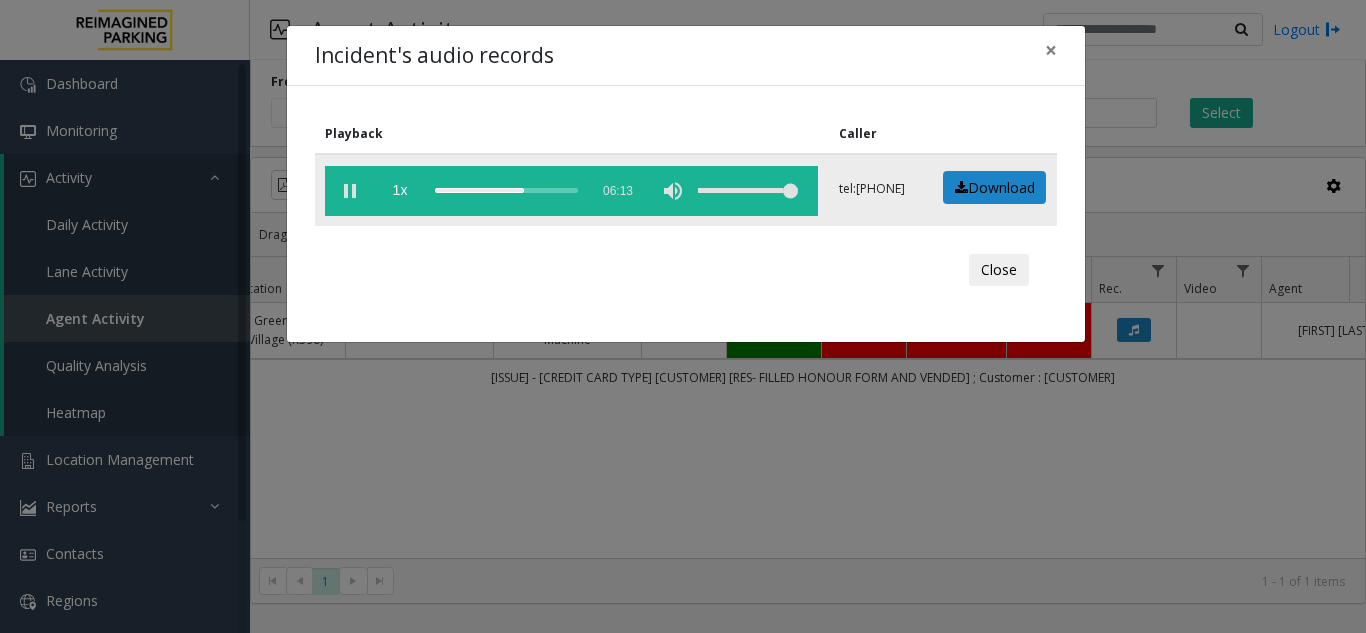 click 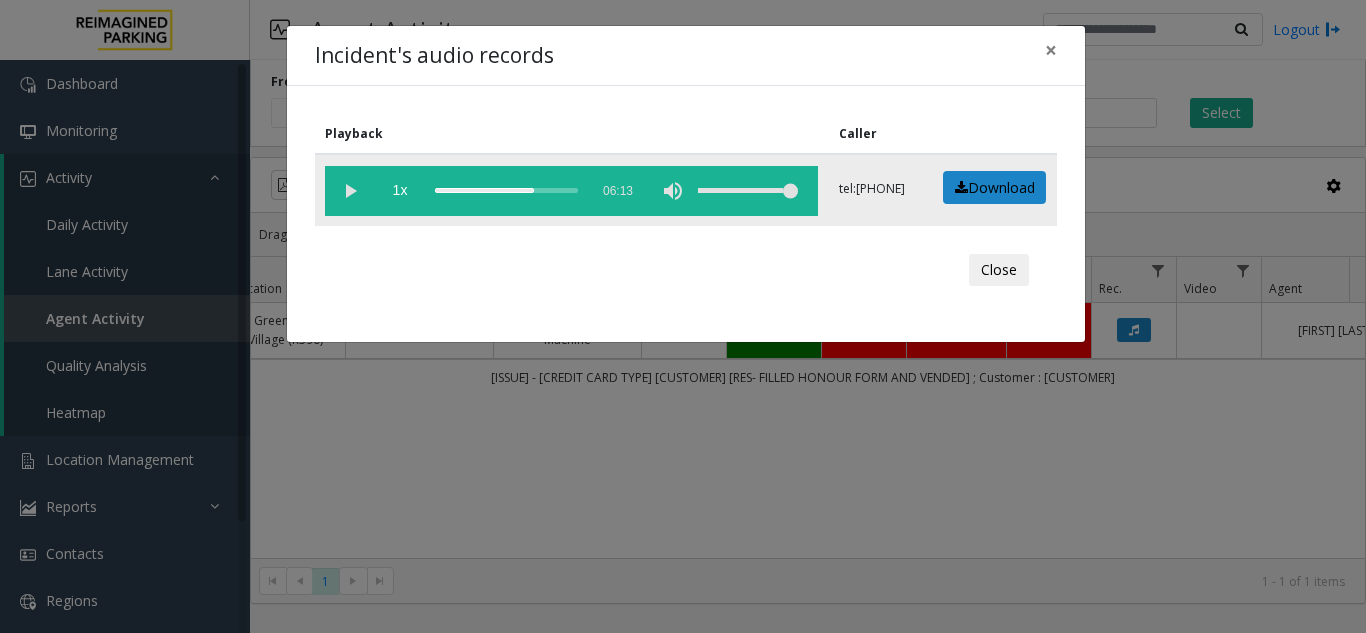 click 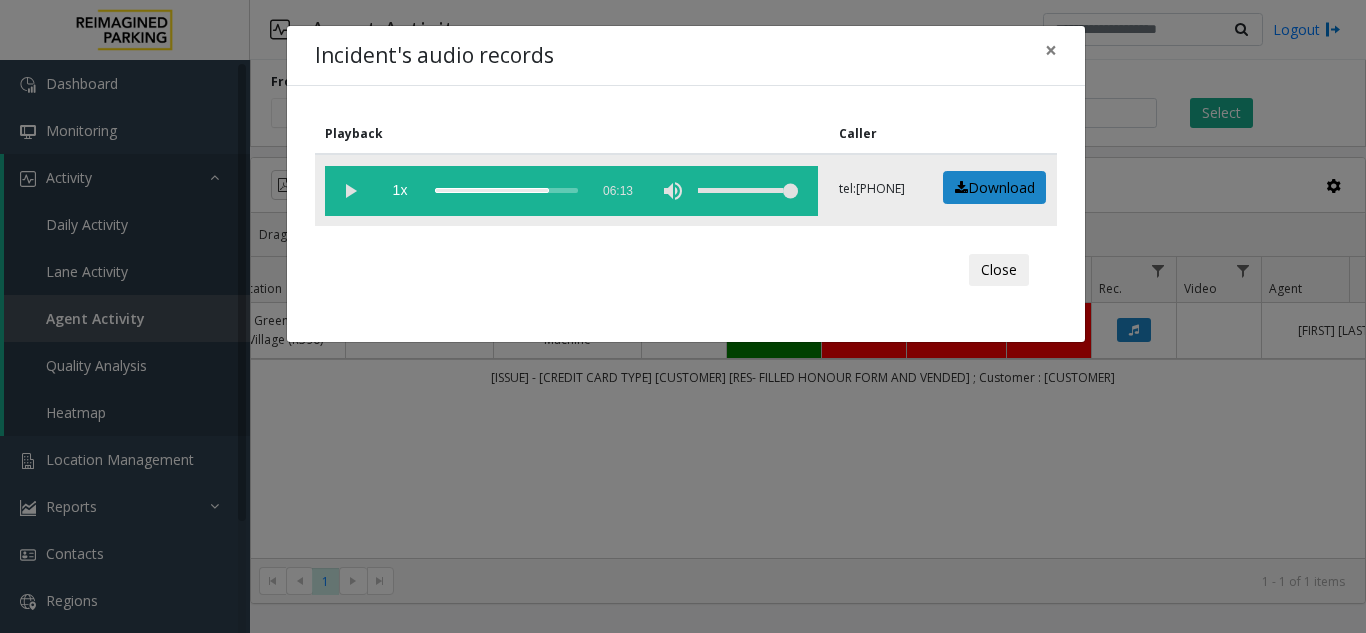 click 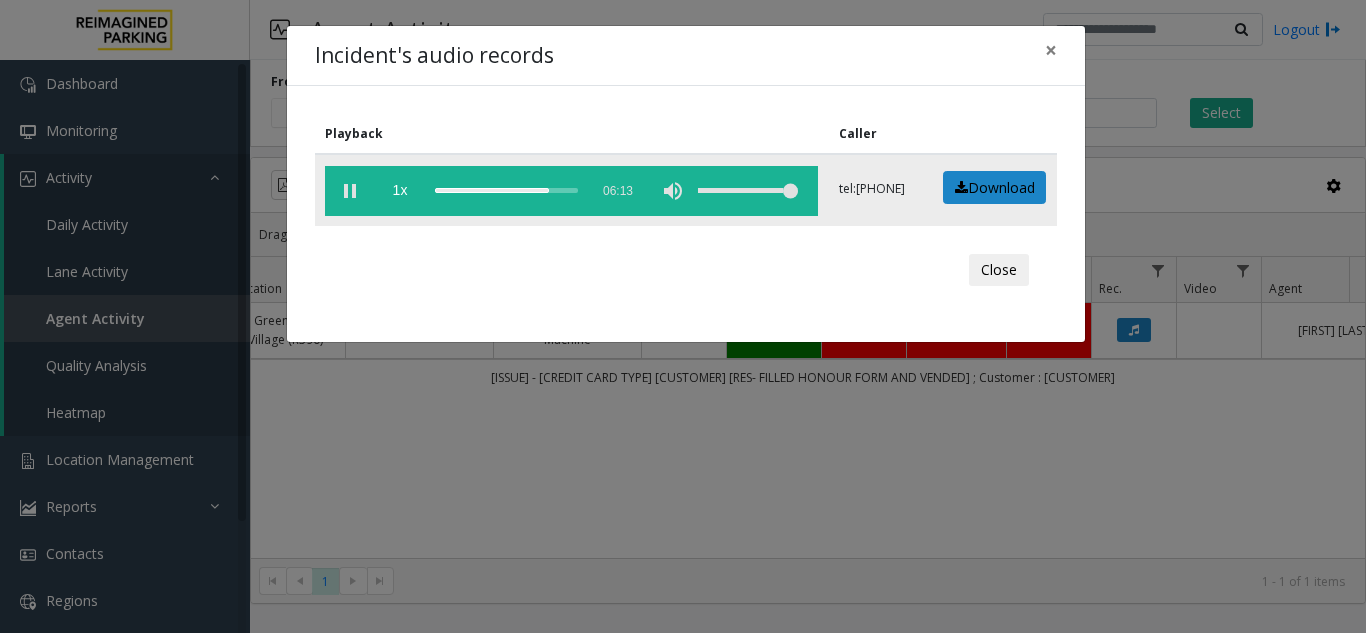 click 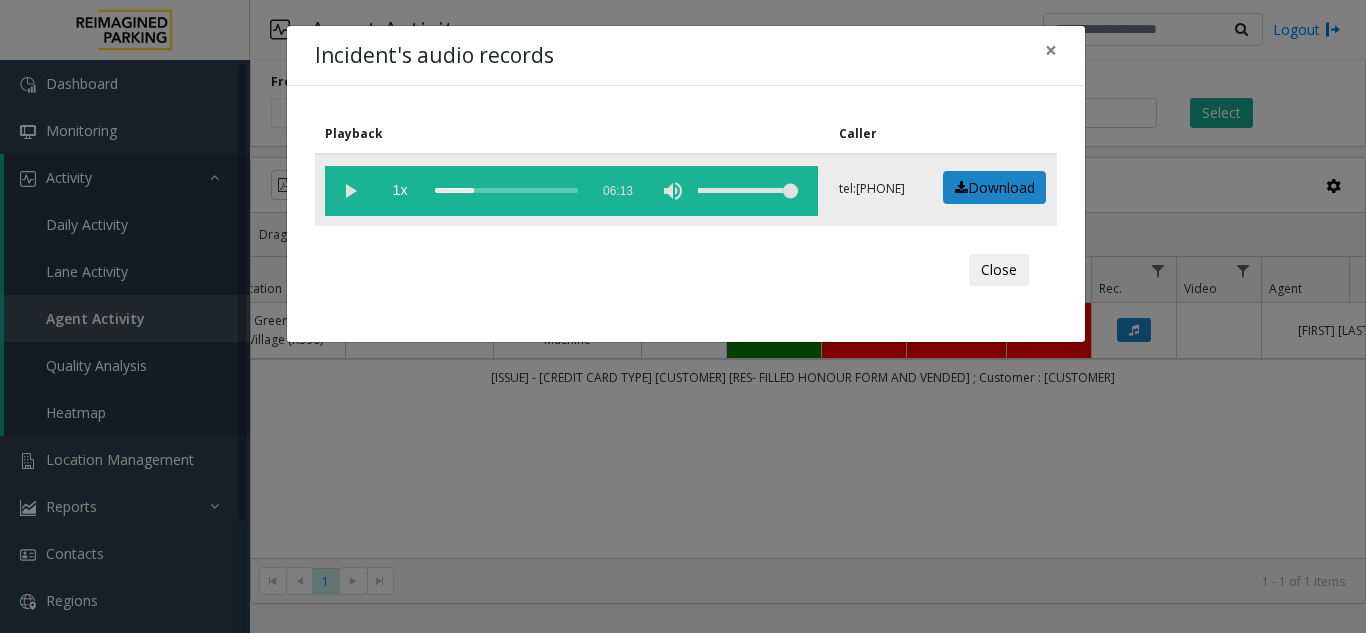 click 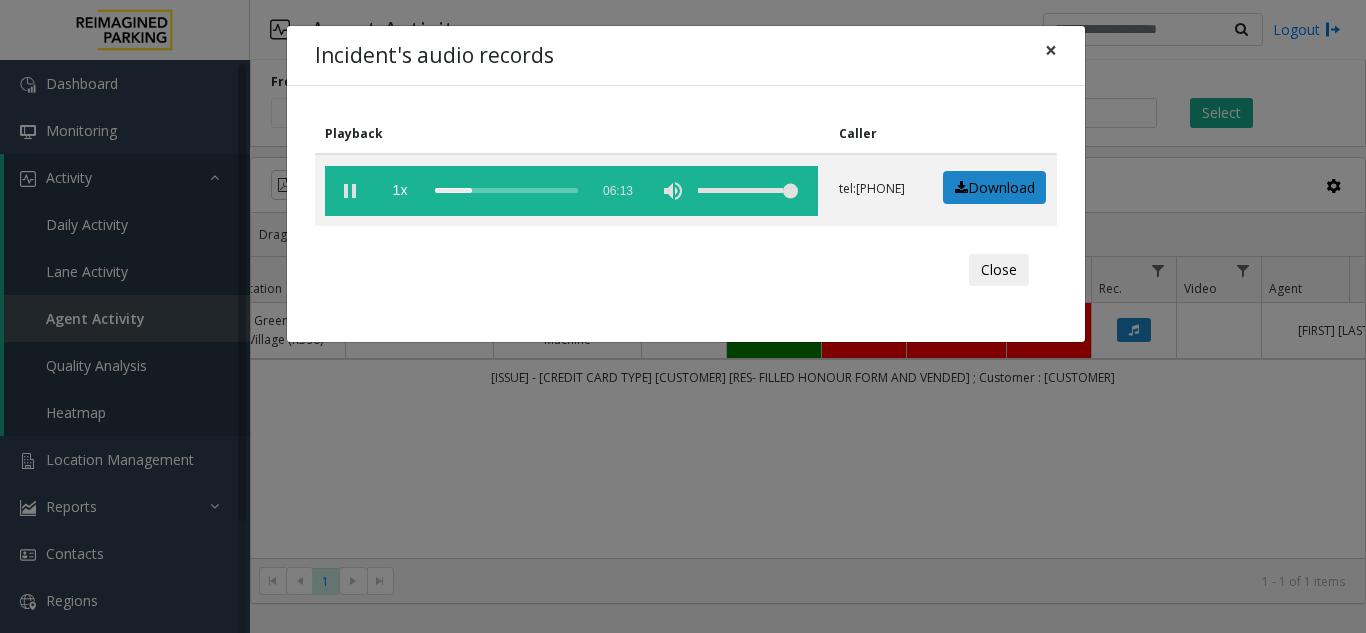 click on "×" 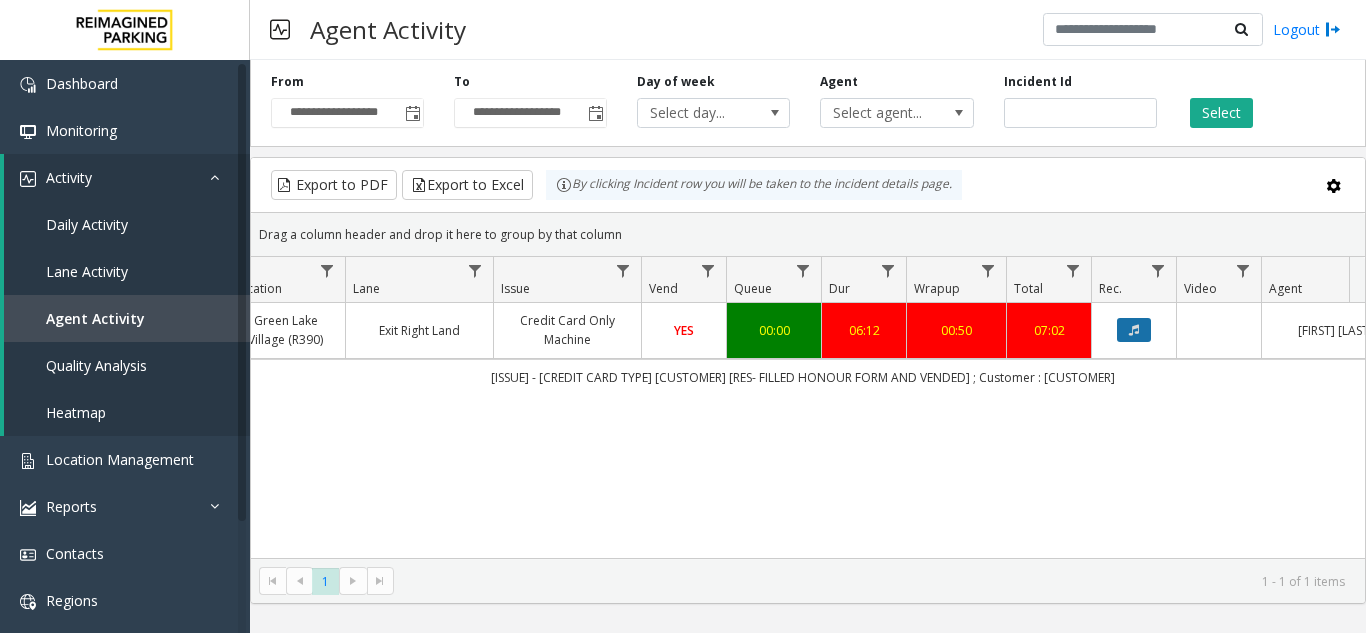 click 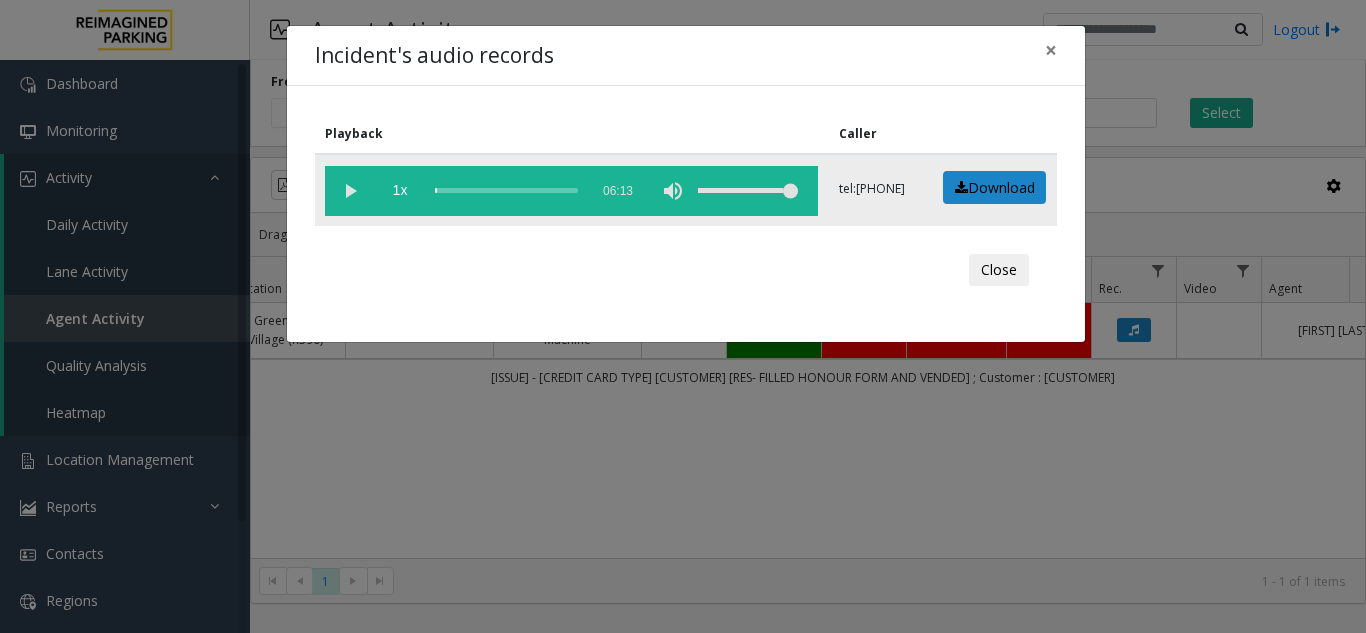 click 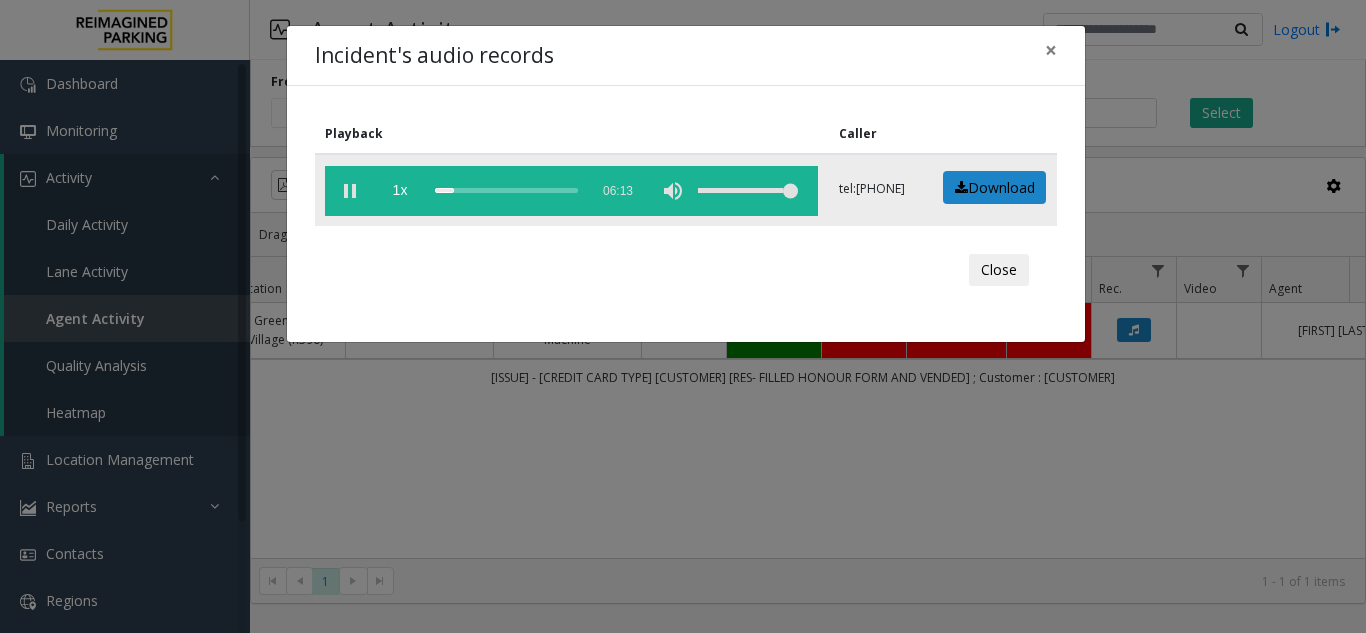 click 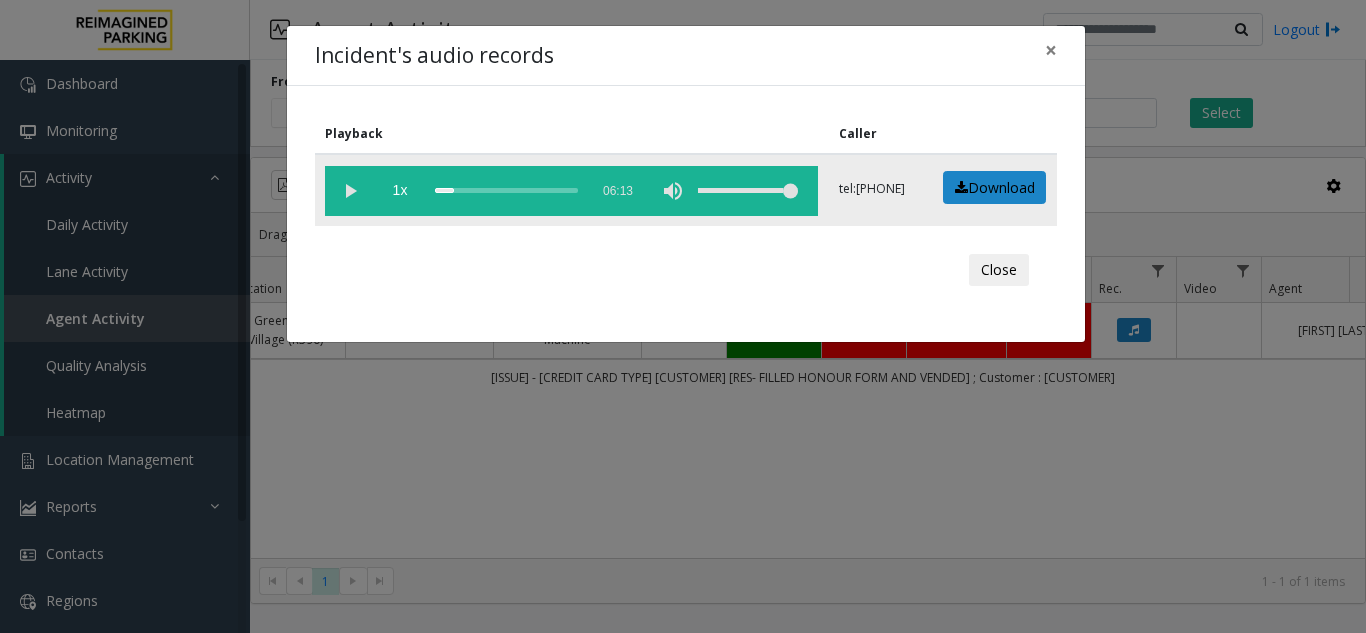 click 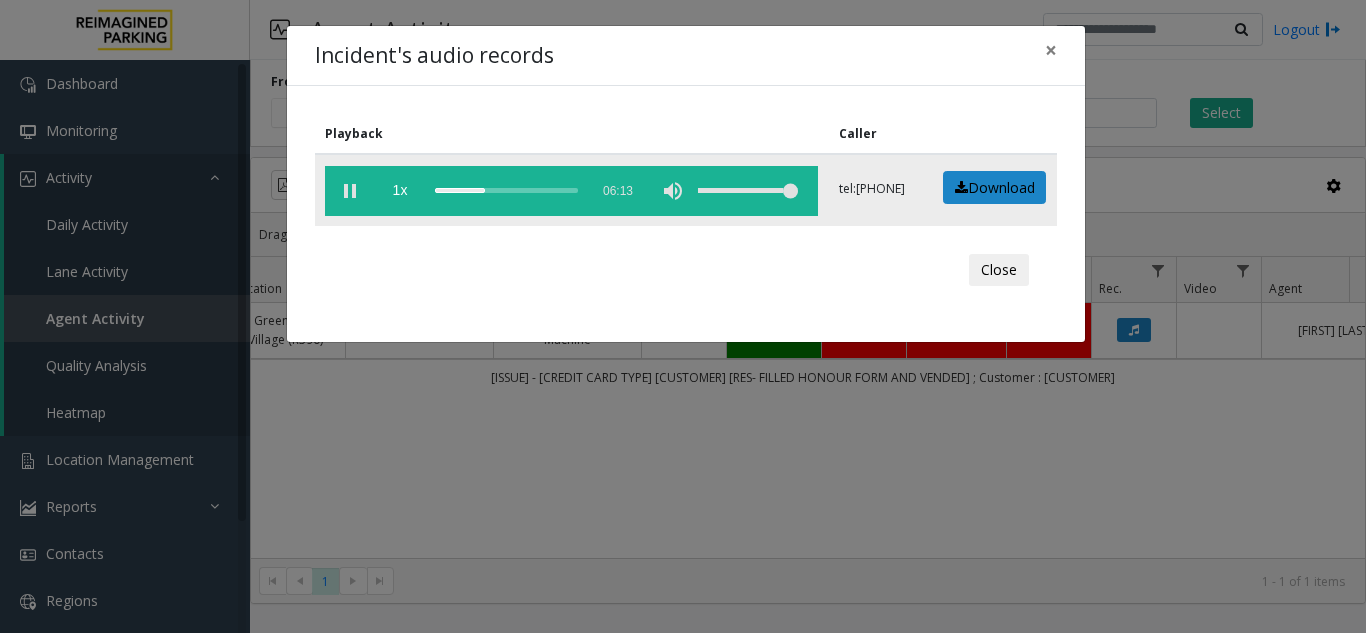 click 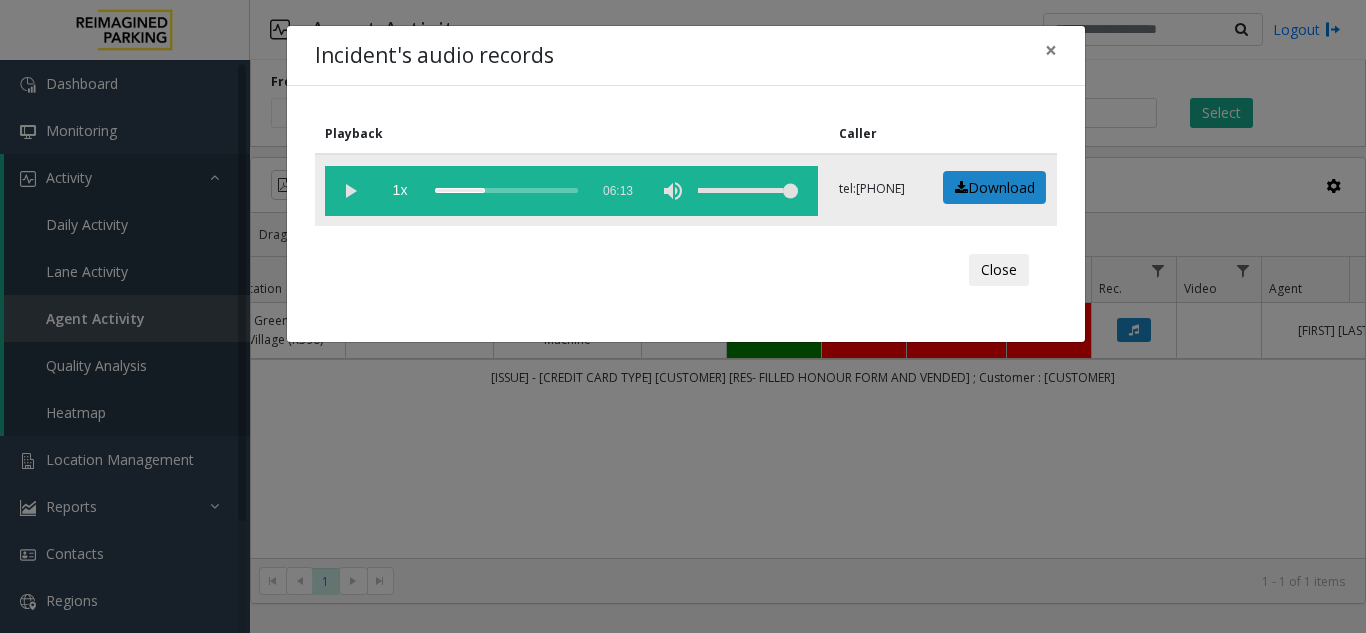 click 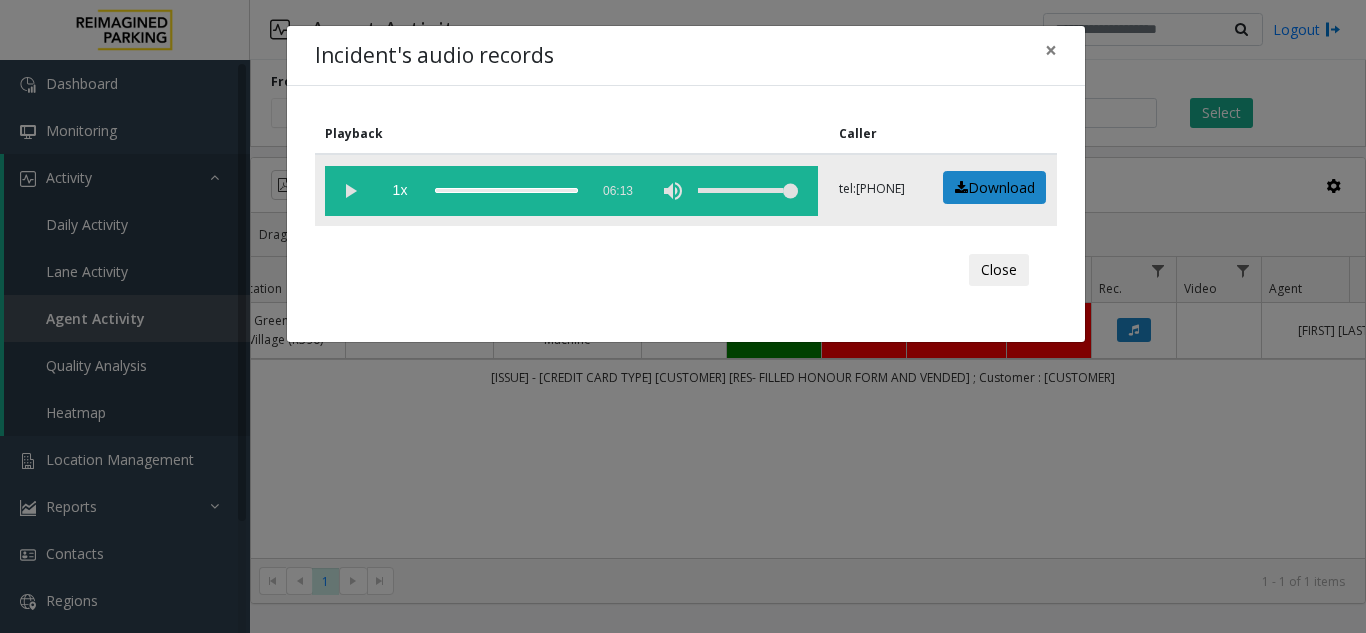 click 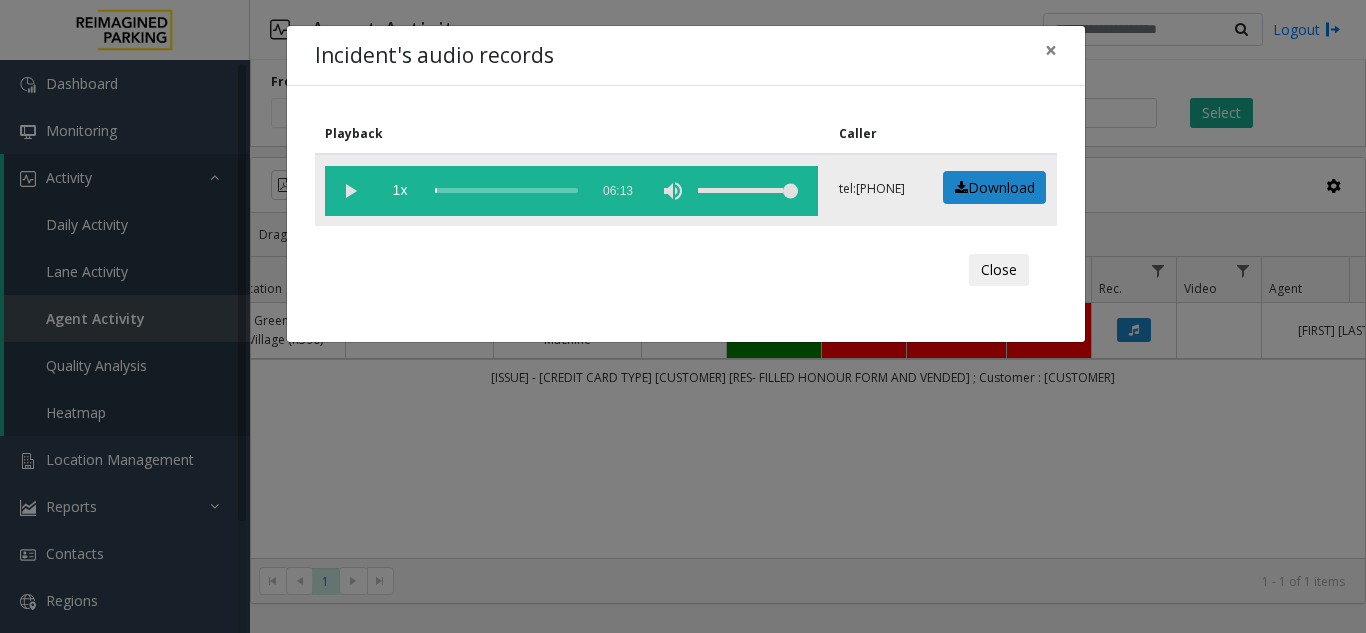 click 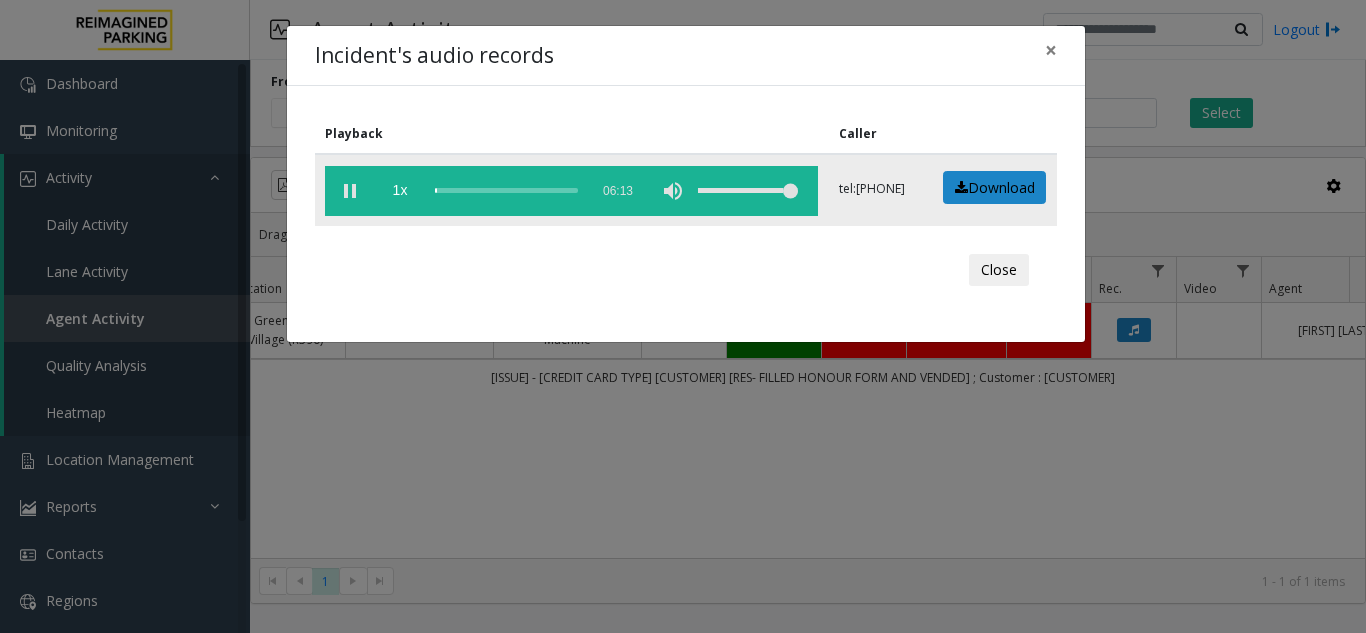 click 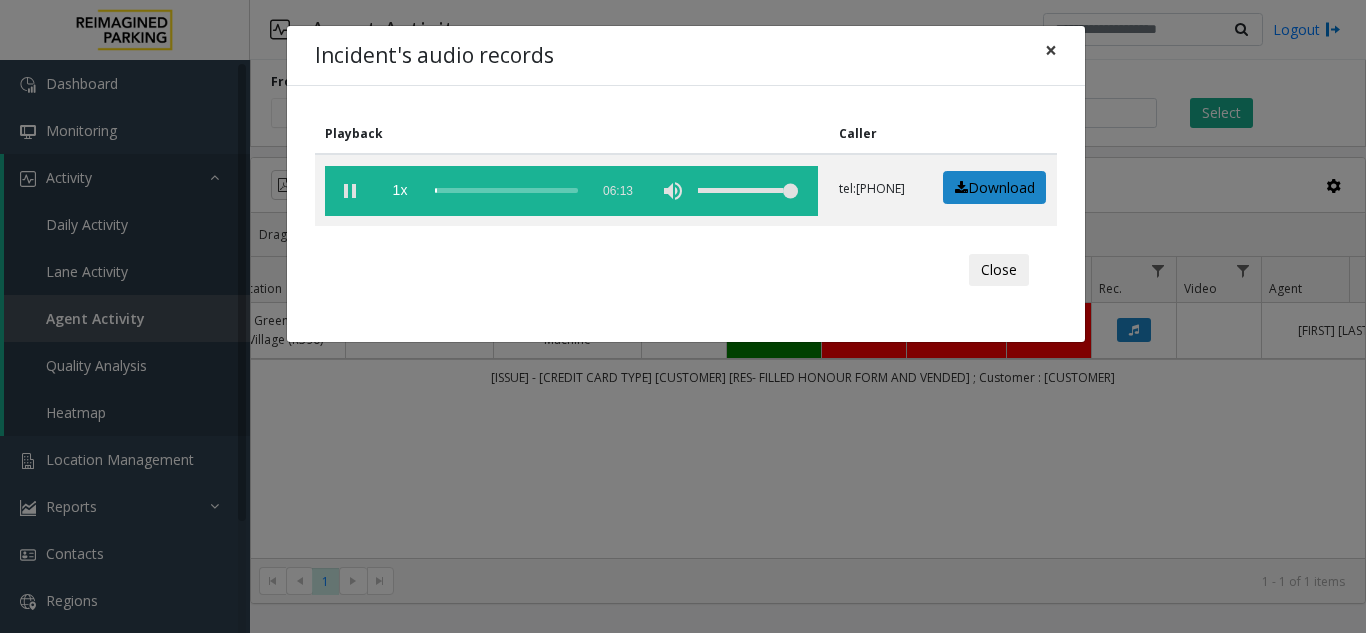 click on "×" 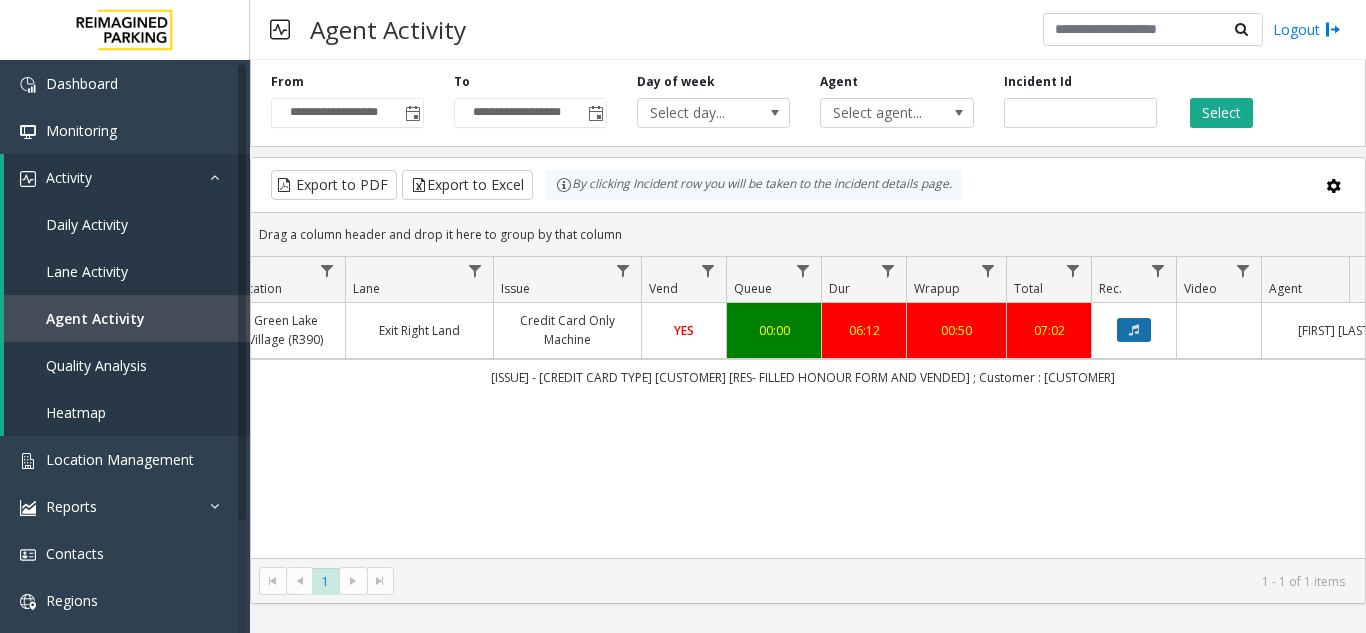 click 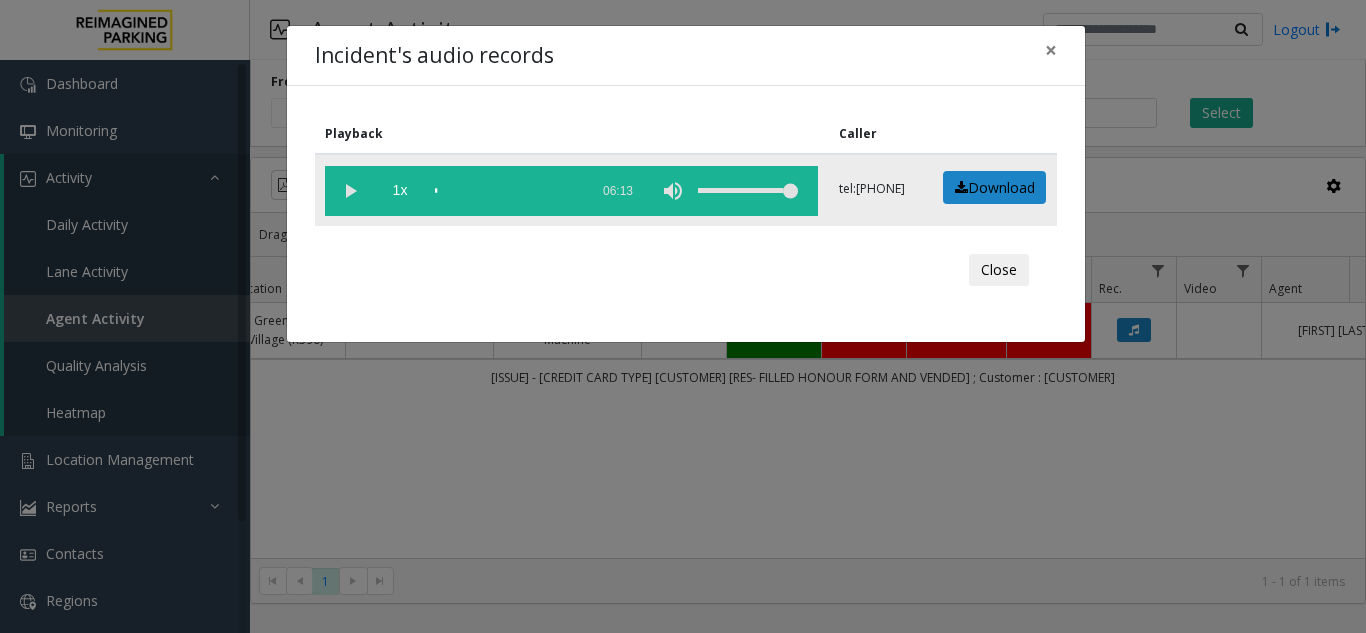 click 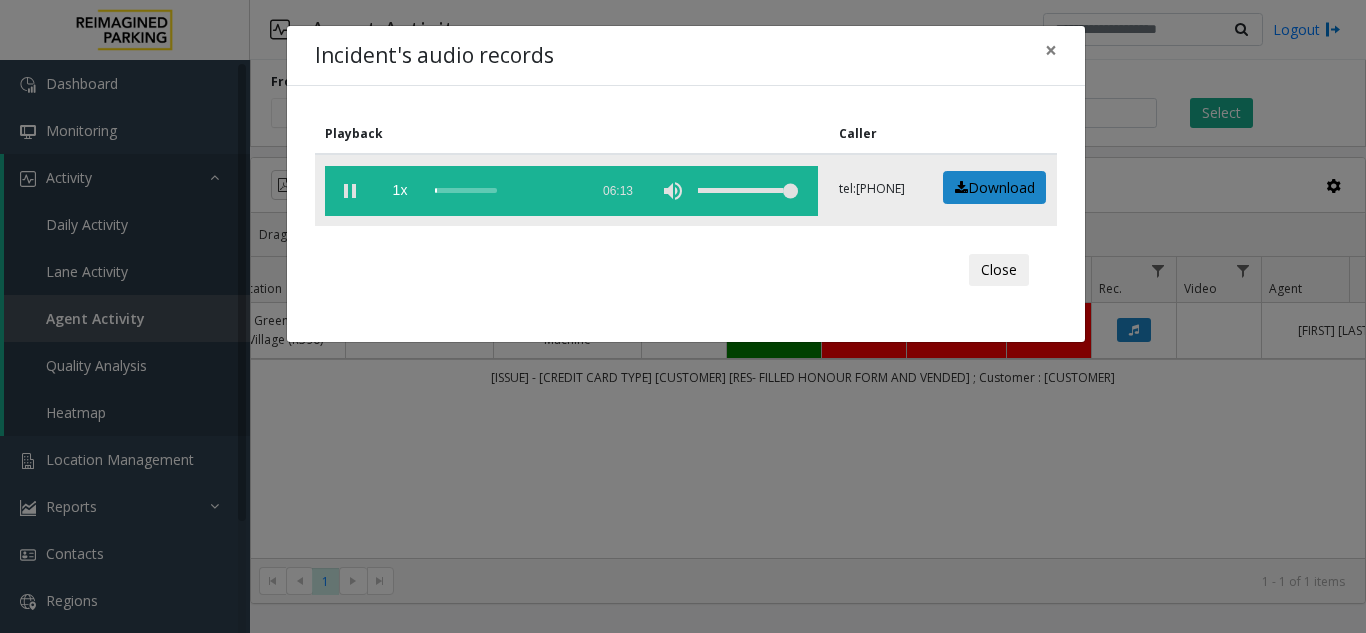 click 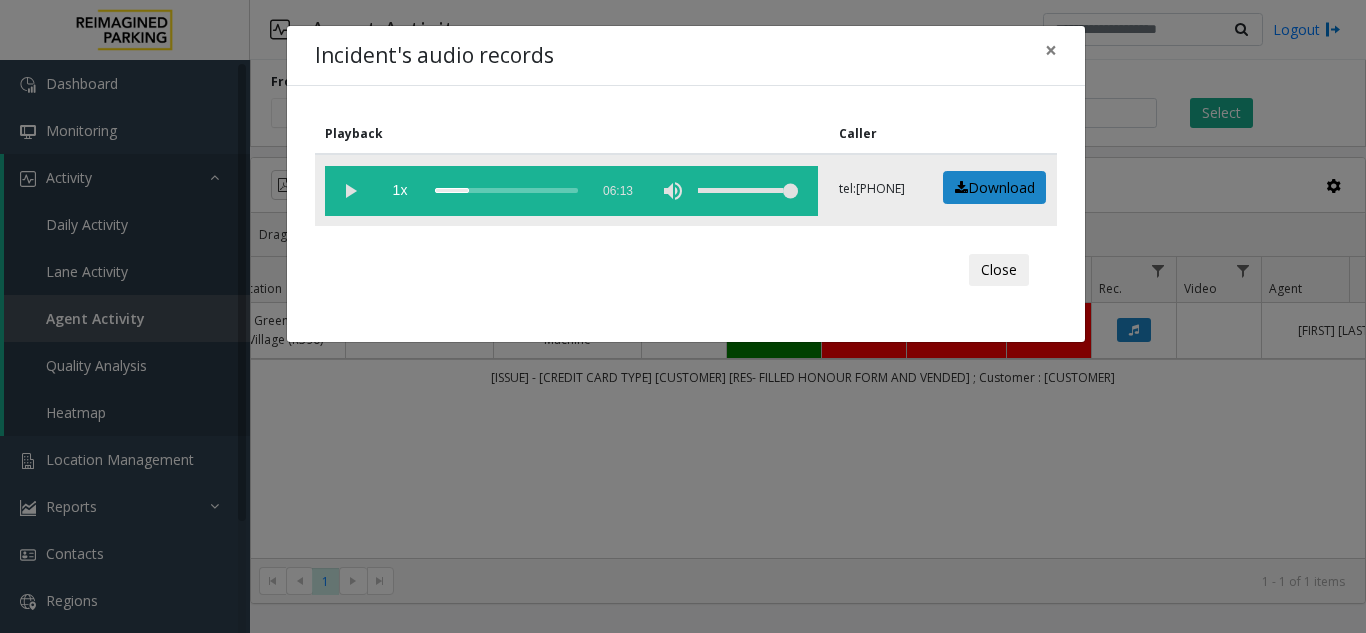 click 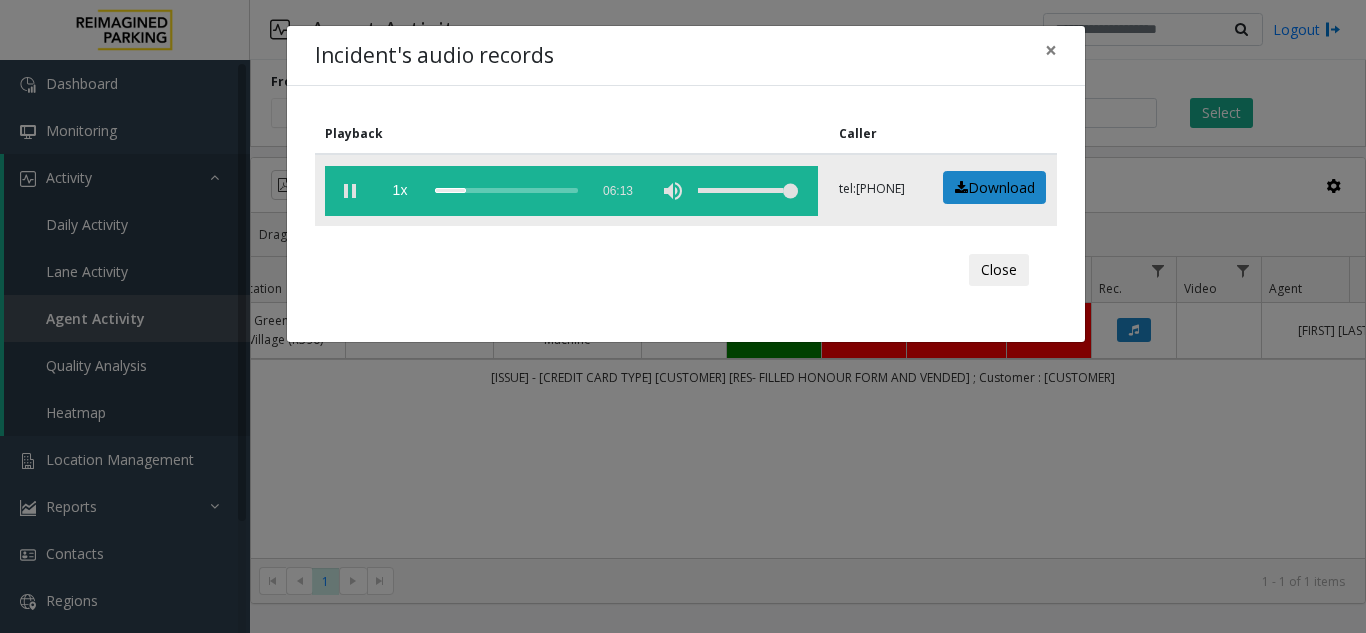 click 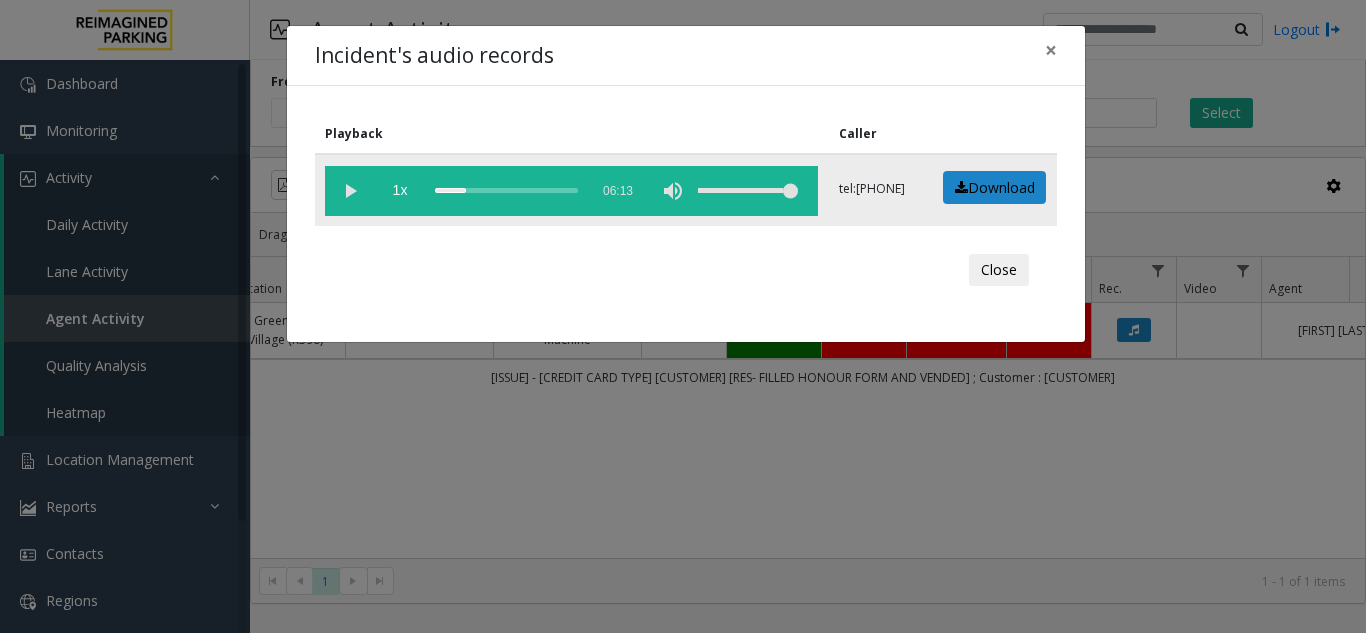 click 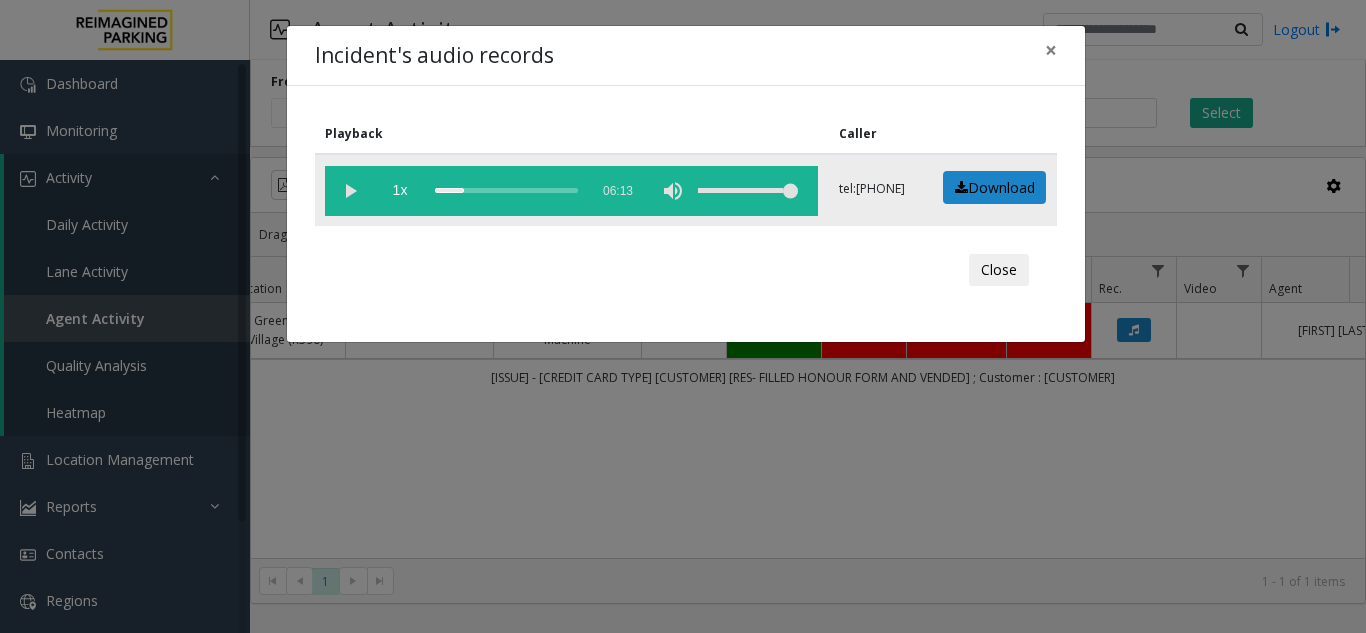 click 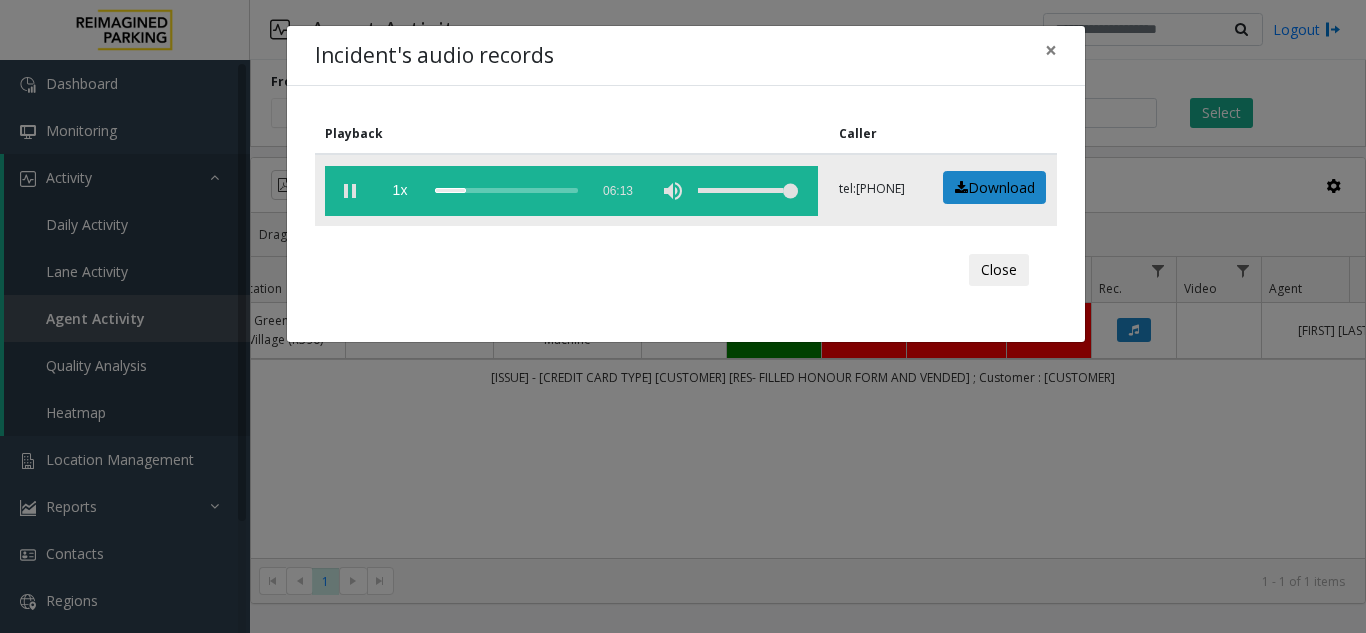 click 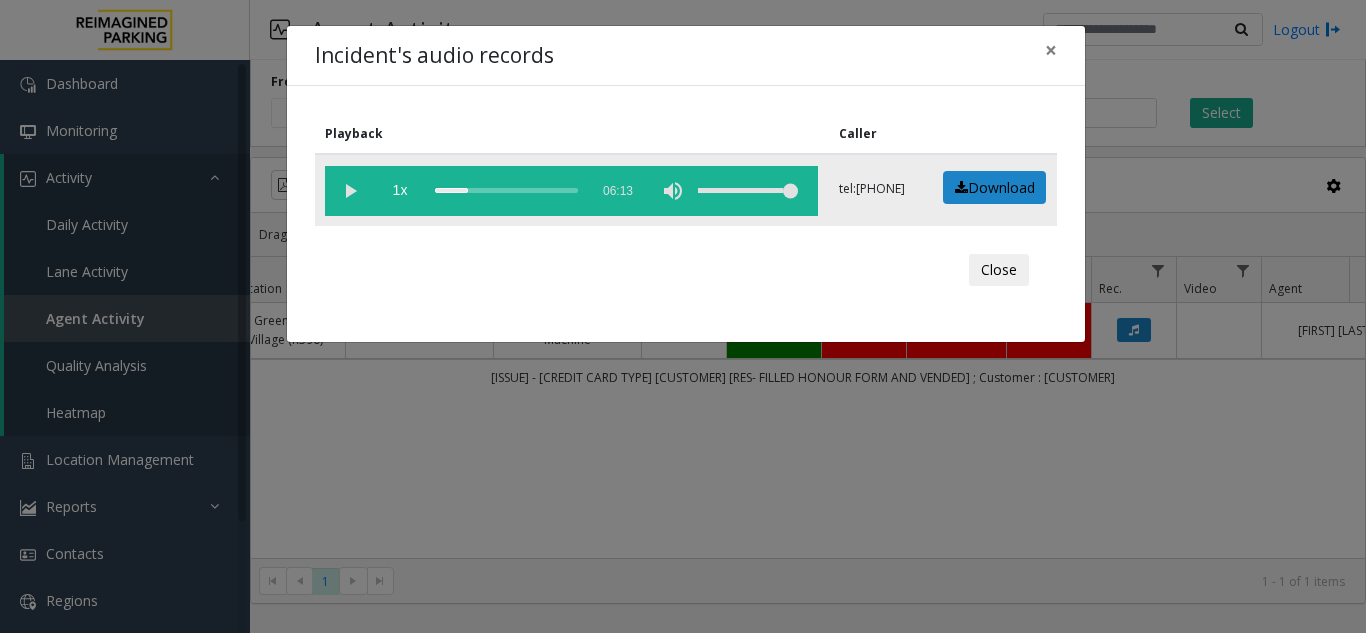 click 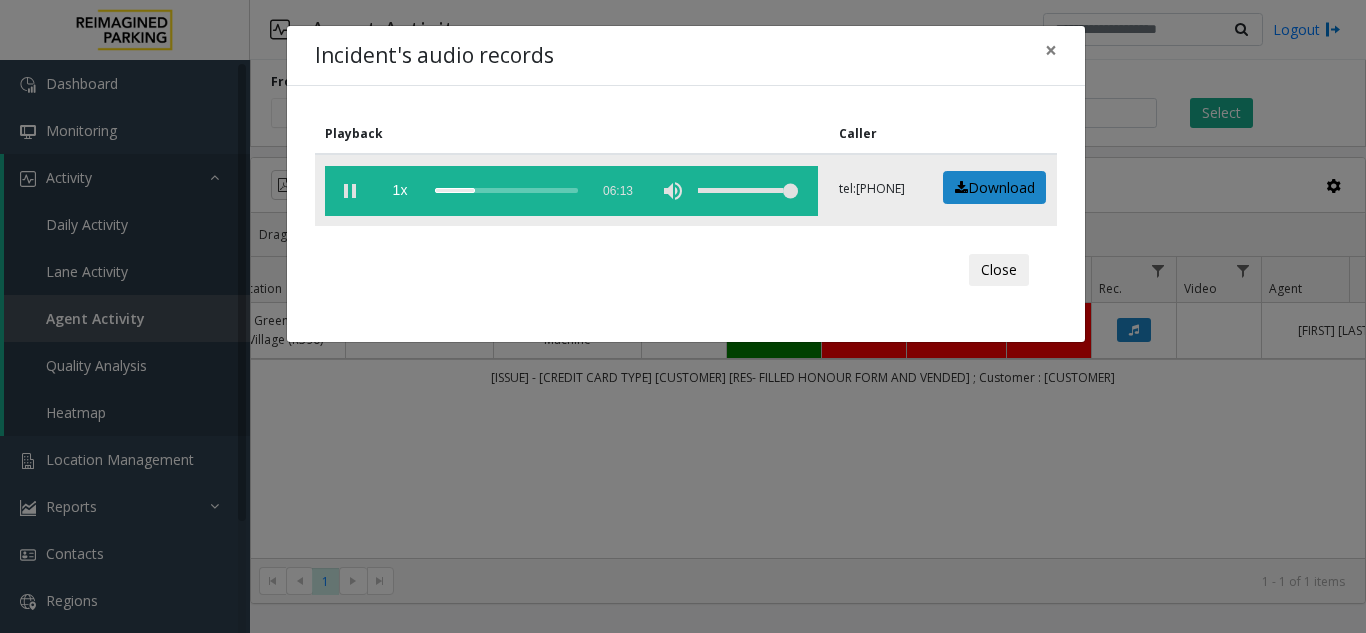 click 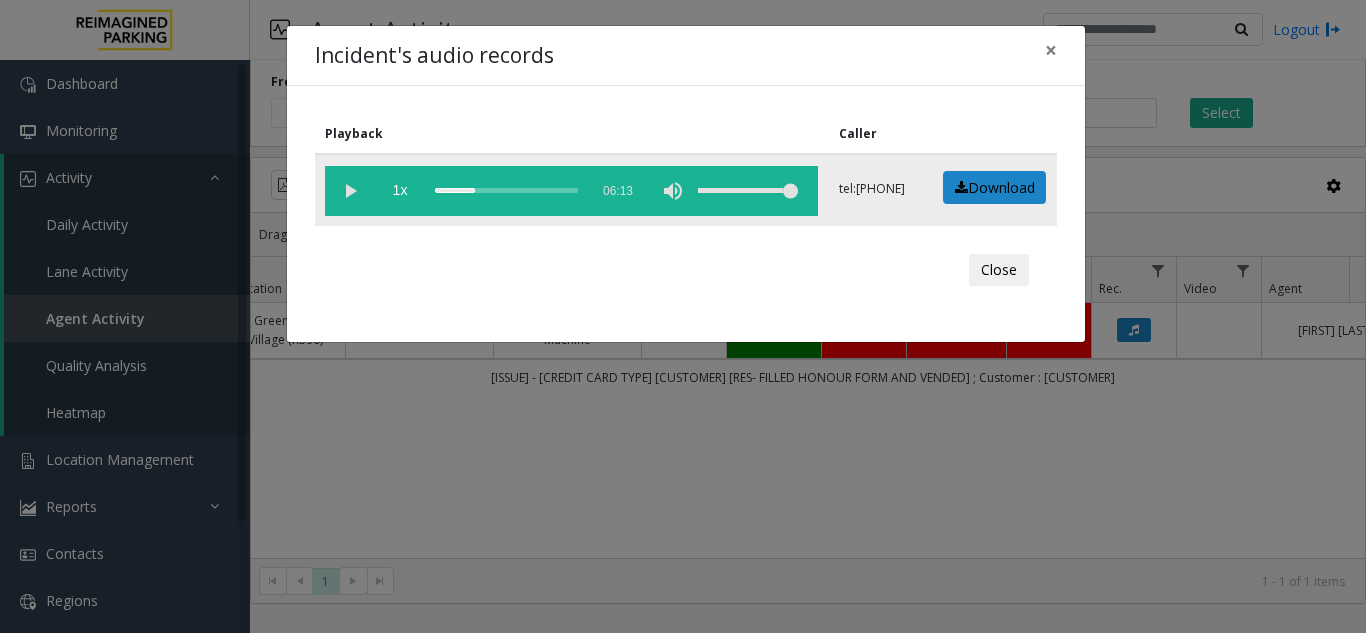 click 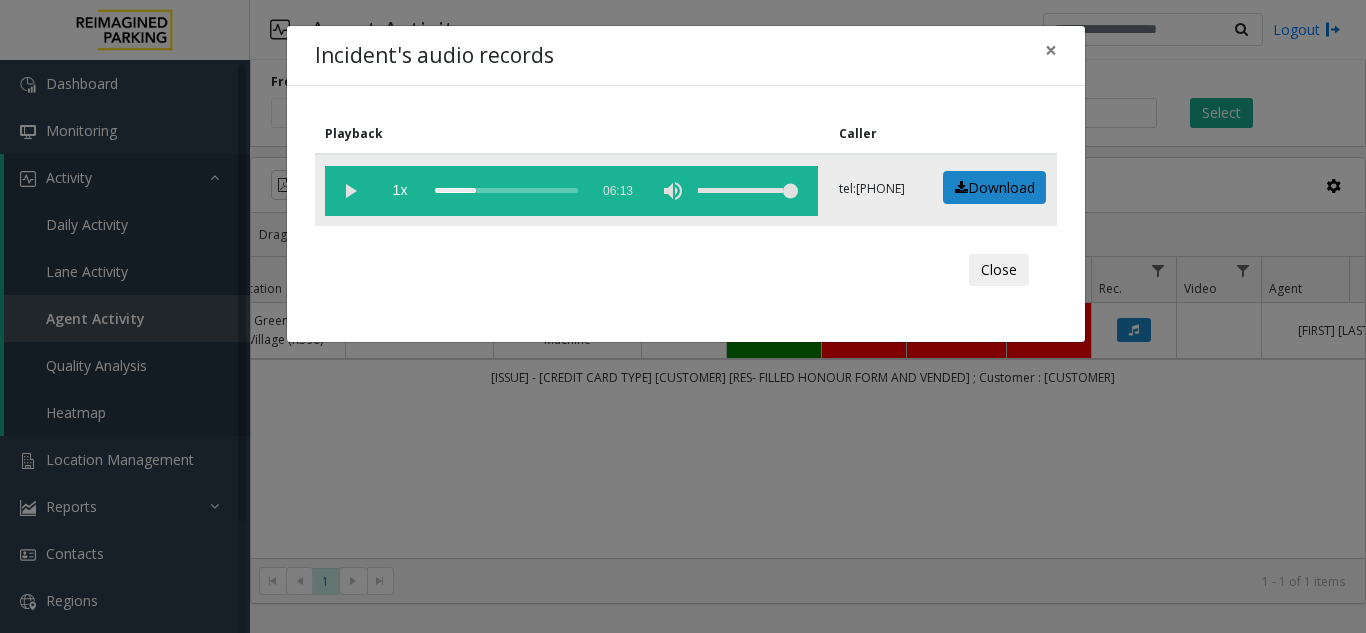 click 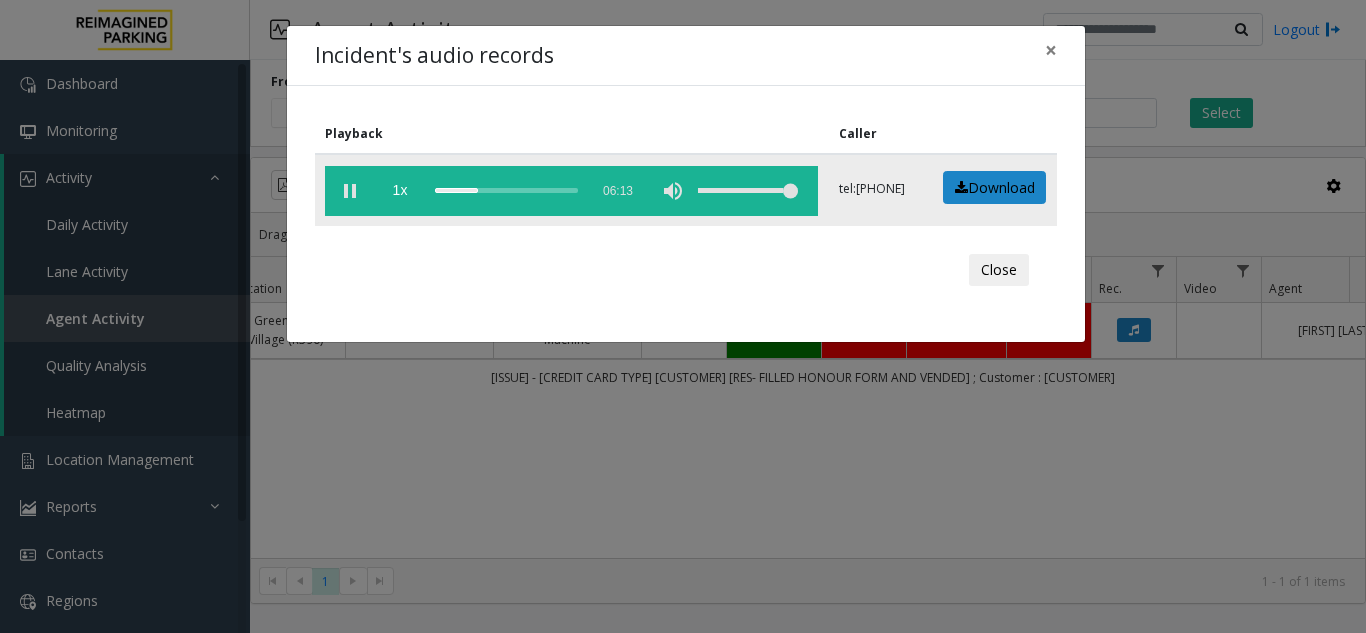 click 